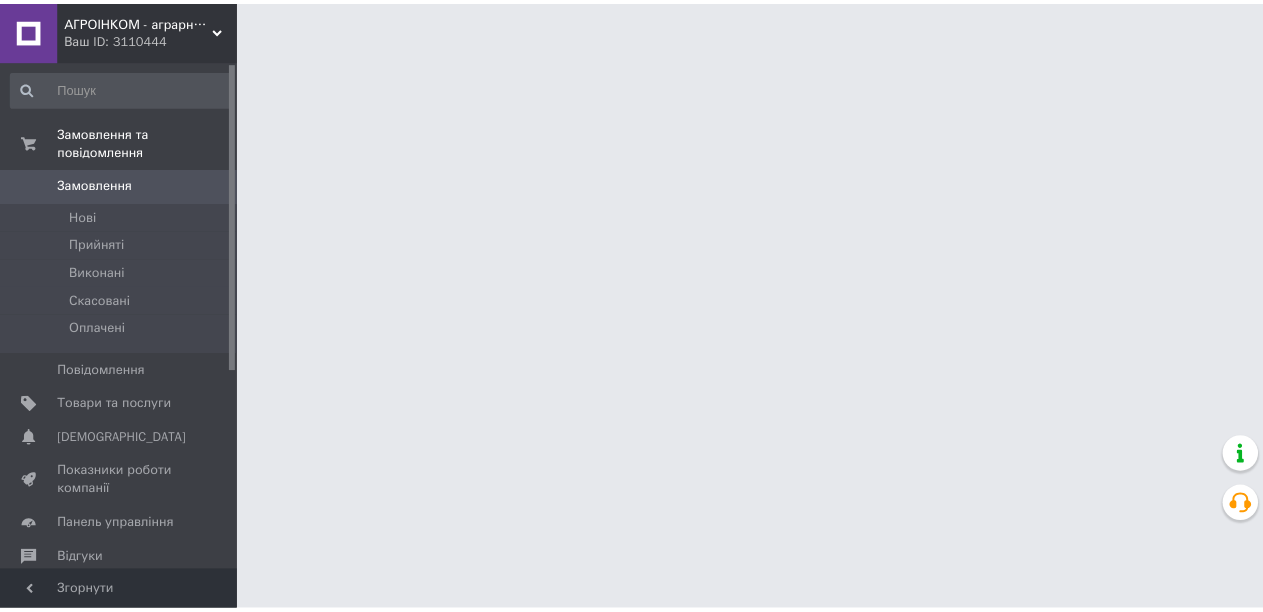 scroll, scrollTop: 0, scrollLeft: 0, axis: both 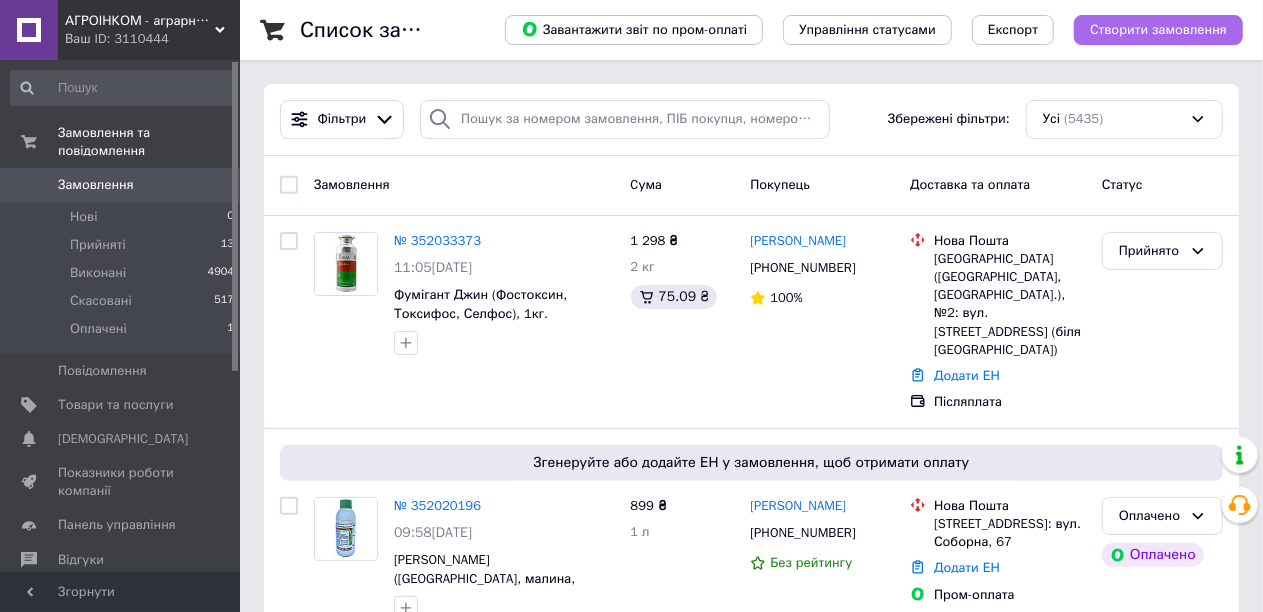 click on "Створити замовлення" at bounding box center [1158, 30] 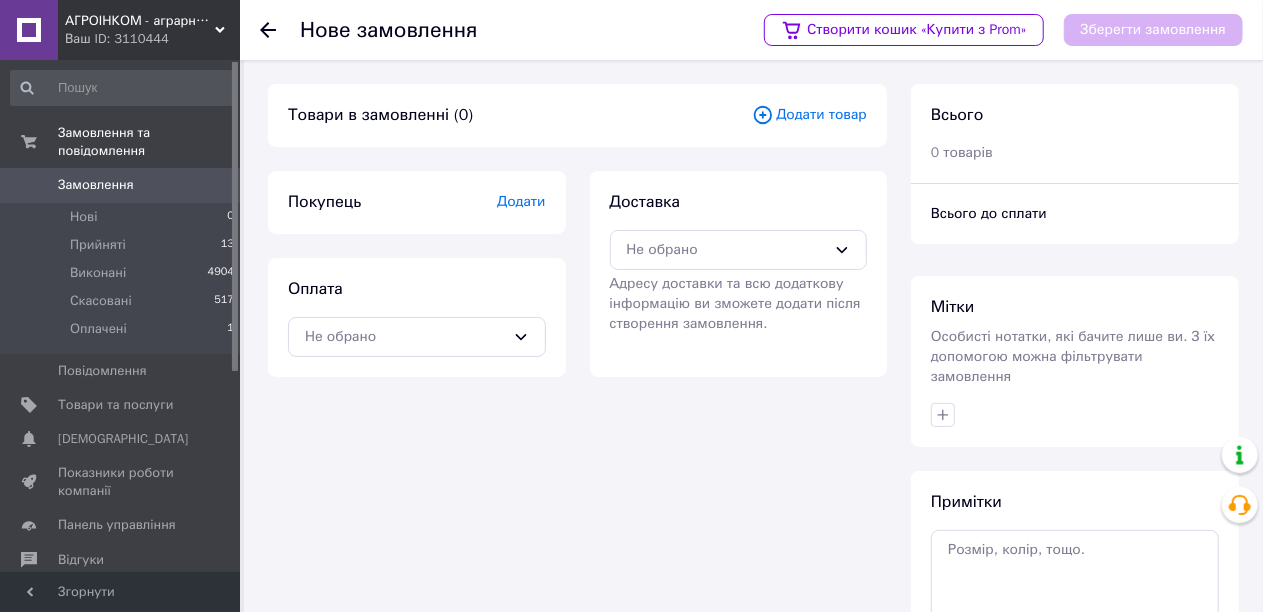 click on "Додати товар" at bounding box center [809, 115] 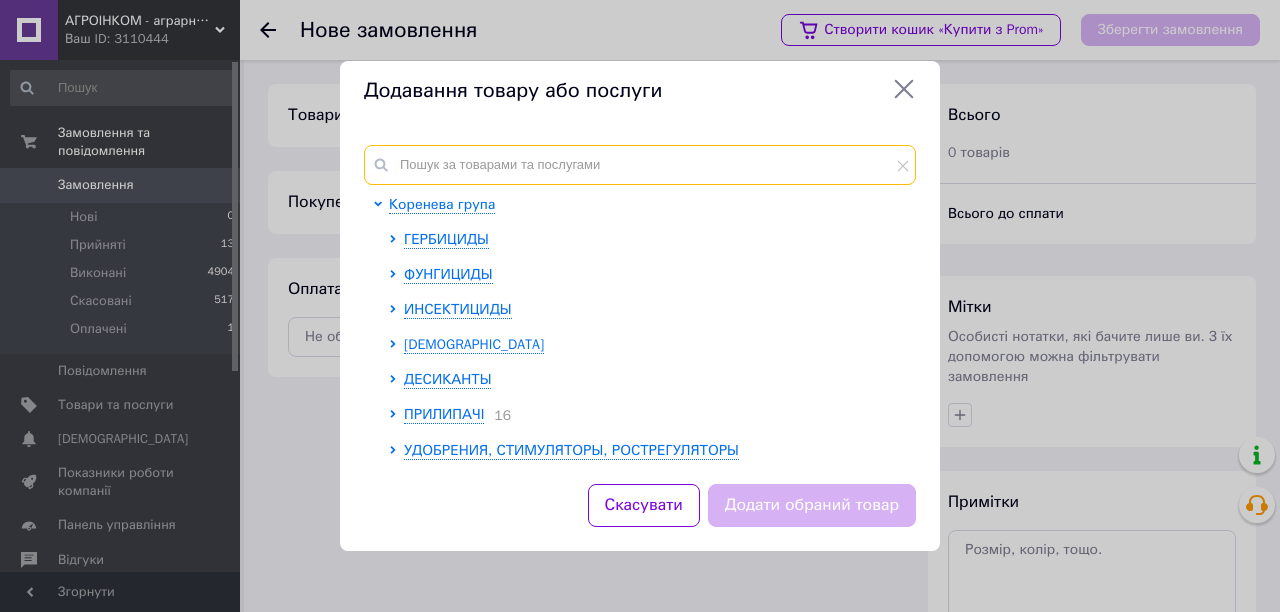 click at bounding box center (640, 165) 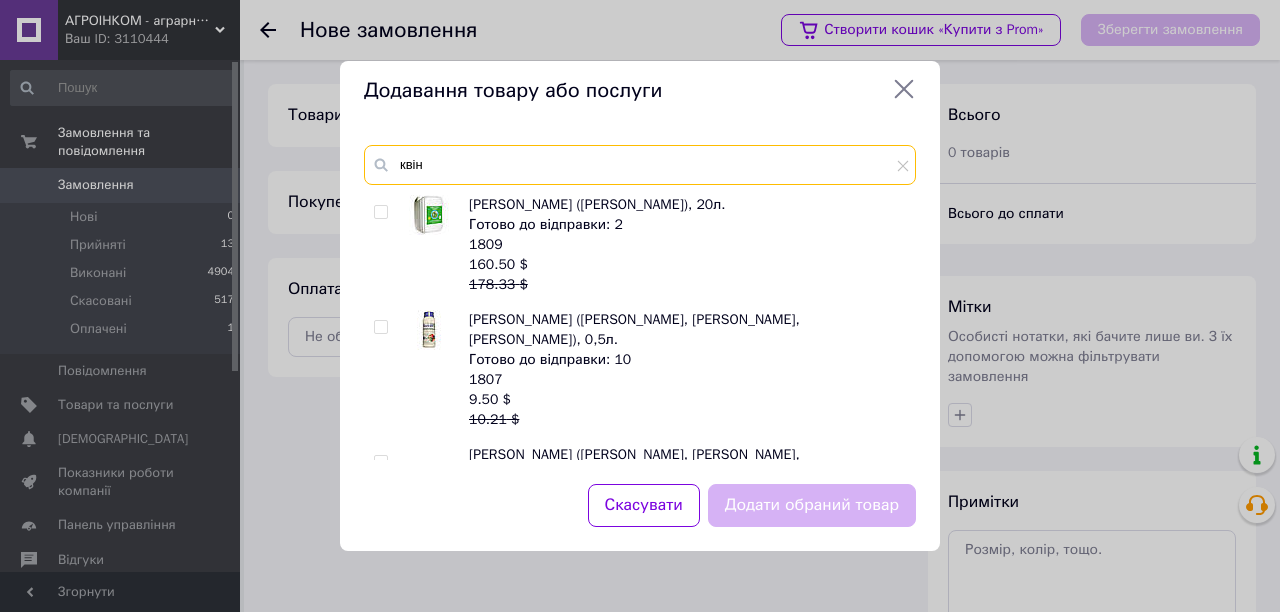 type on "квін" 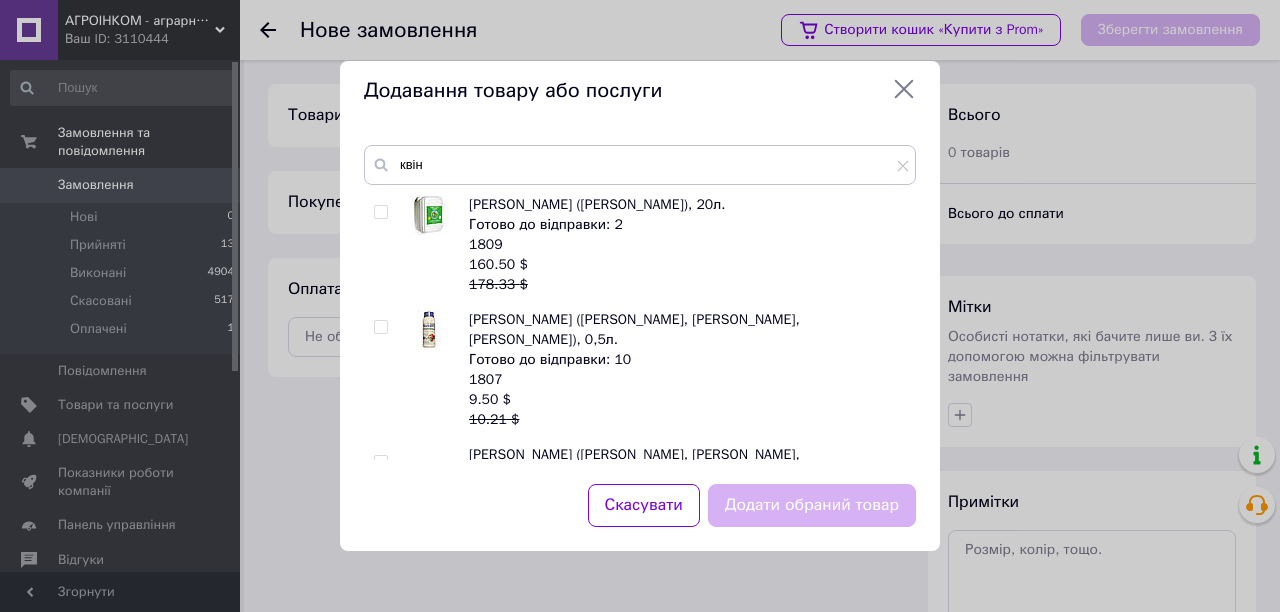 click at bounding box center (380, 212) 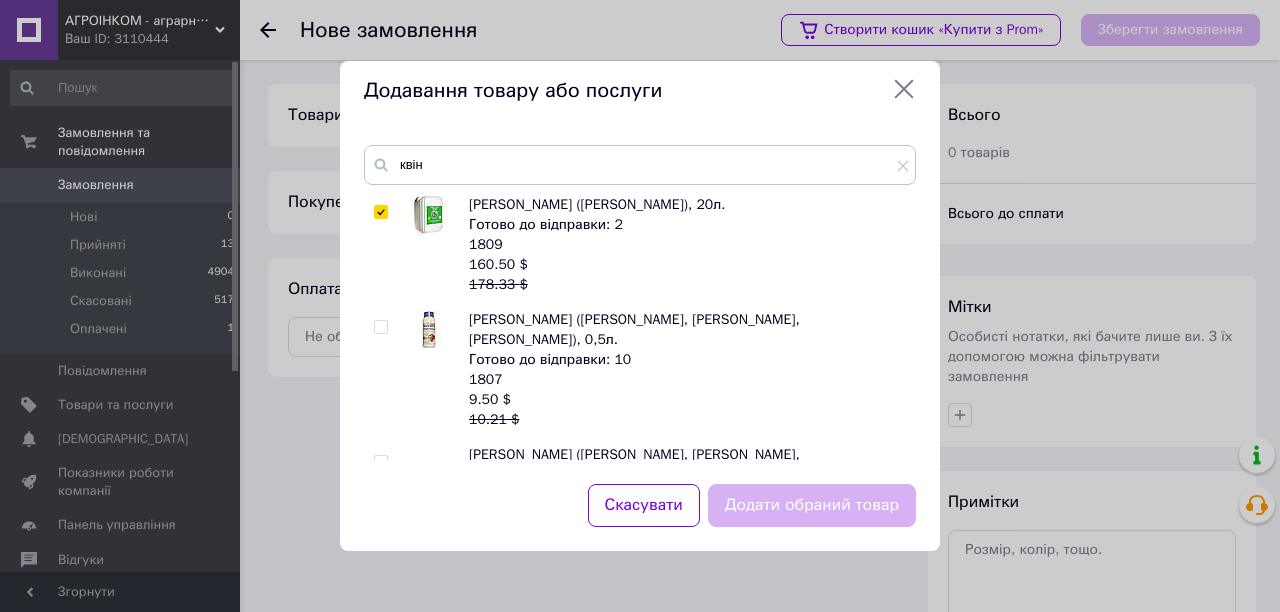 checkbox on "true" 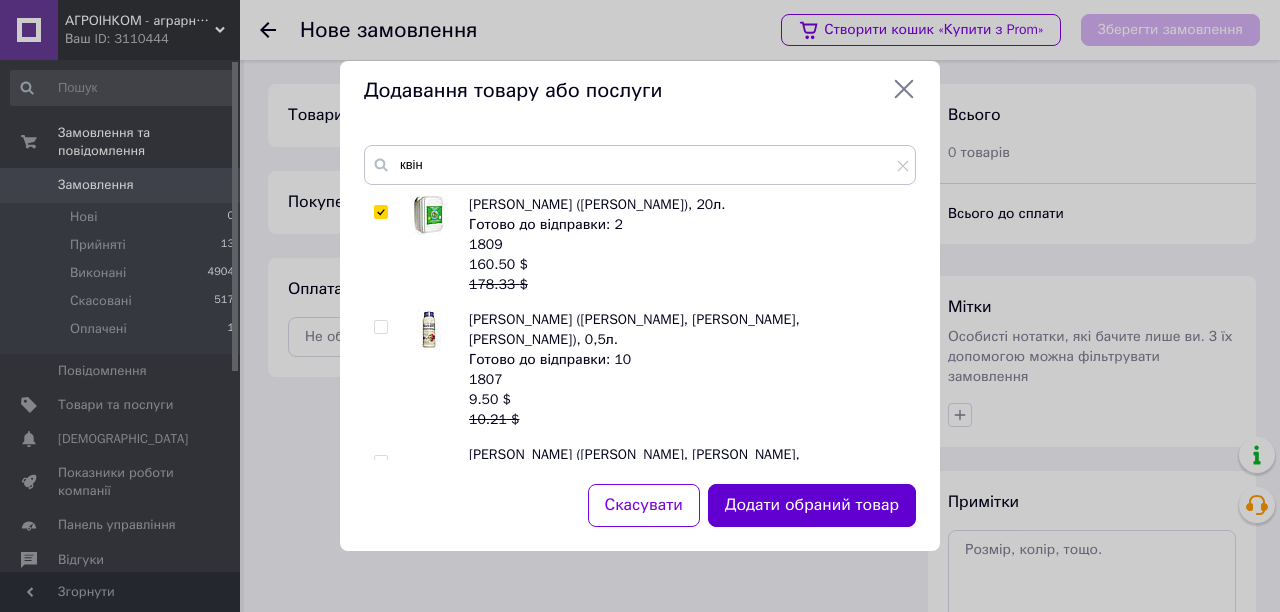 click on "Додати обраний товар" at bounding box center [812, 505] 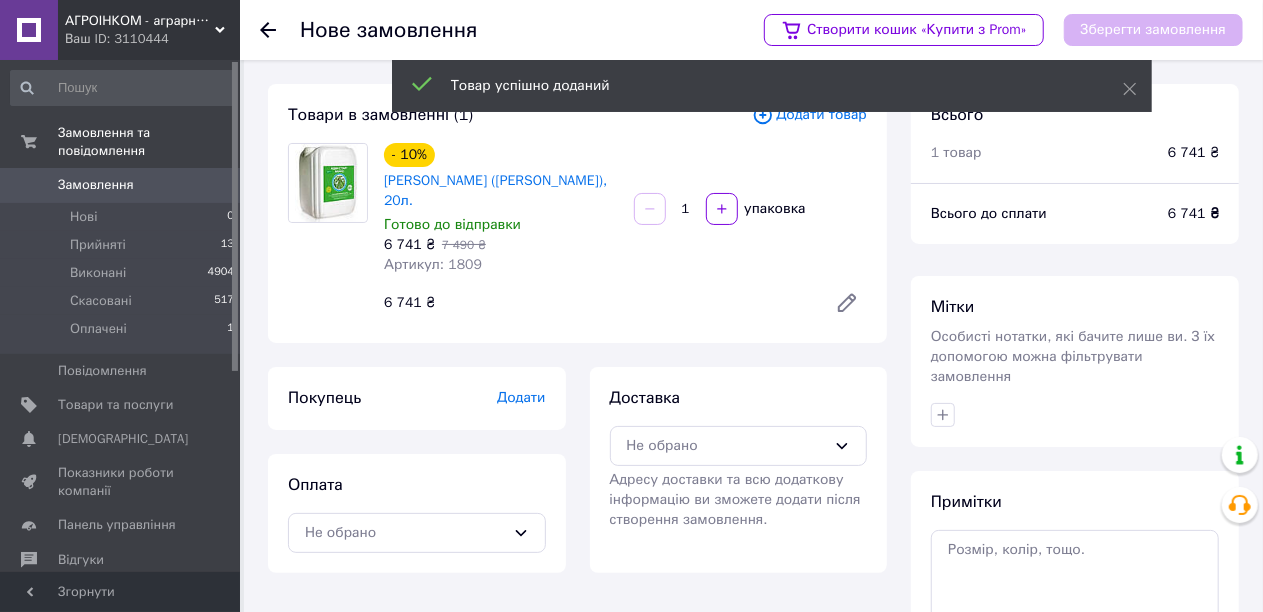 click on "Додати" at bounding box center [521, 397] 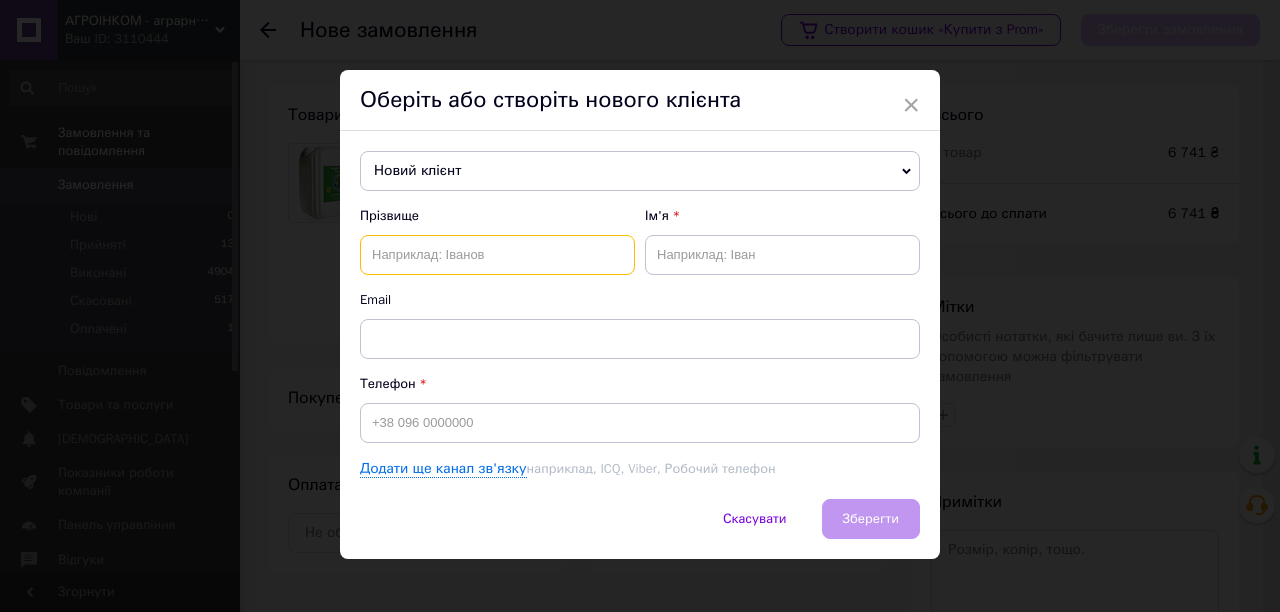 click at bounding box center (497, 255) 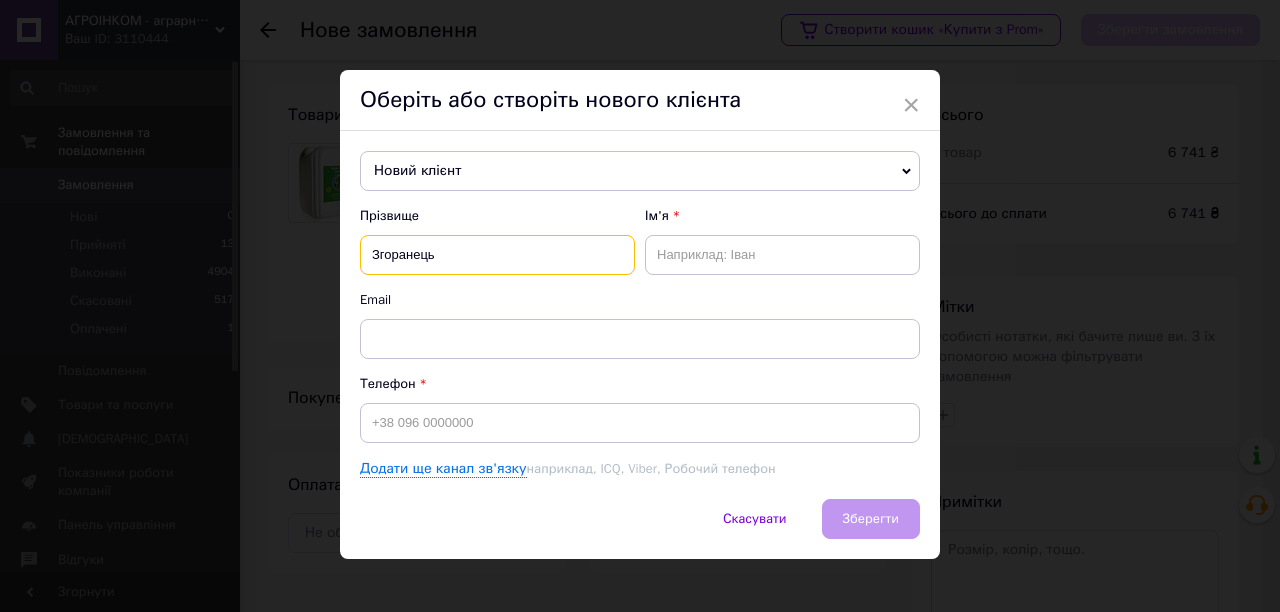 type on "Згоранець" 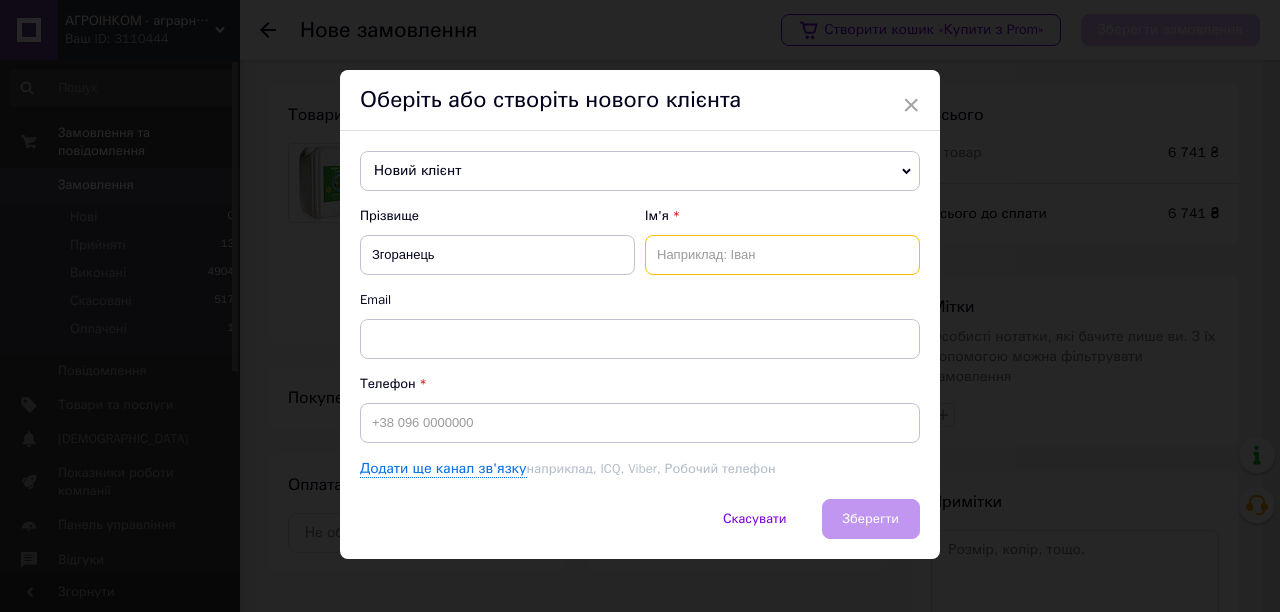 click at bounding box center (782, 255) 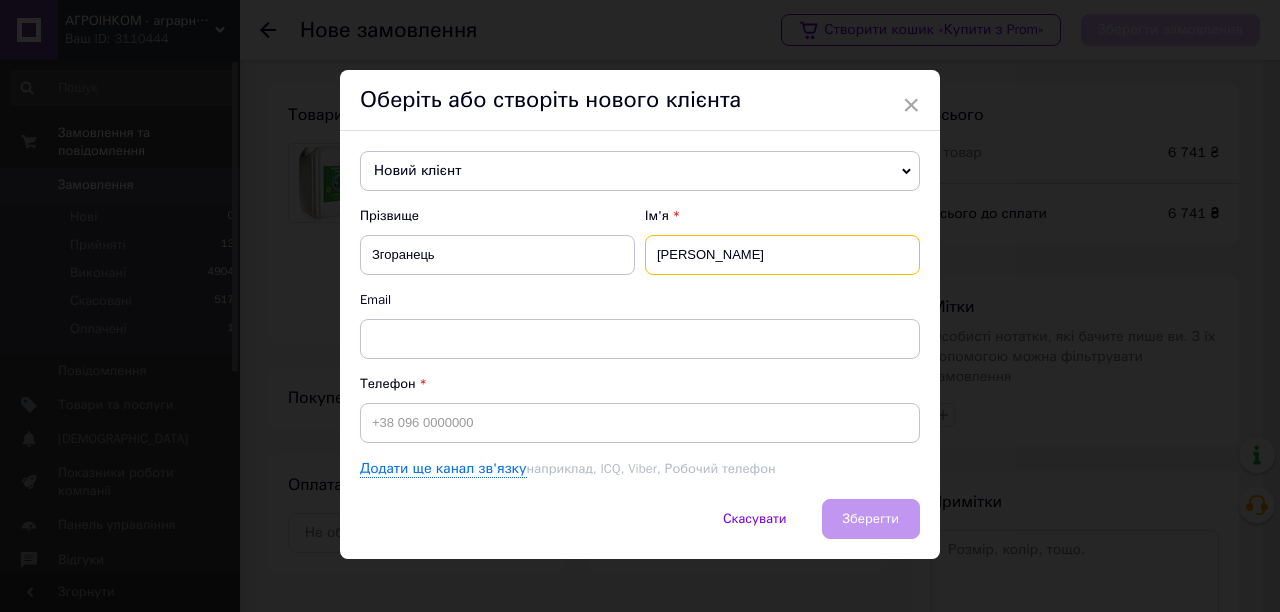type on "[PERSON_NAME]" 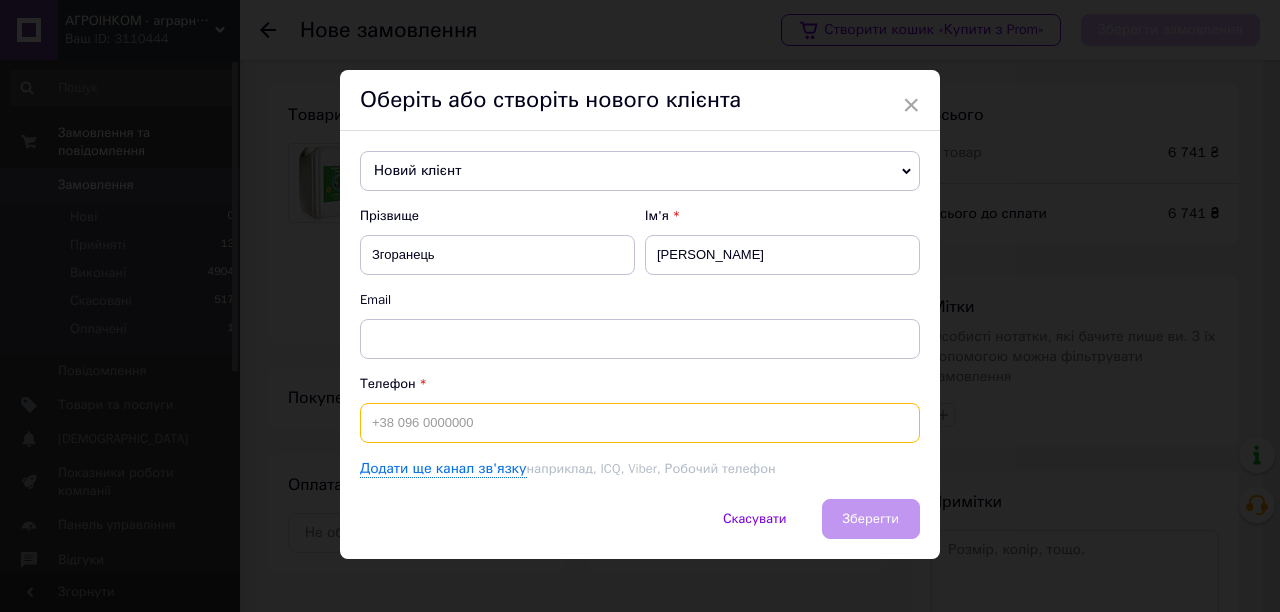 click at bounding box center (640, 423) 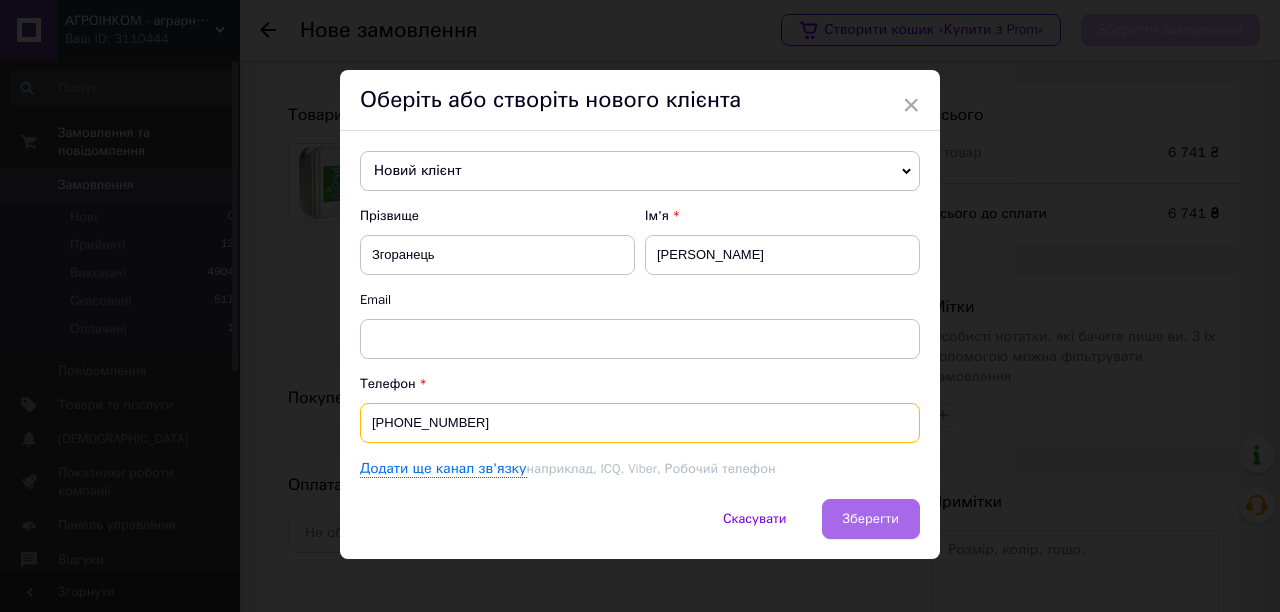 type on "[PHONE_NUMBER]" 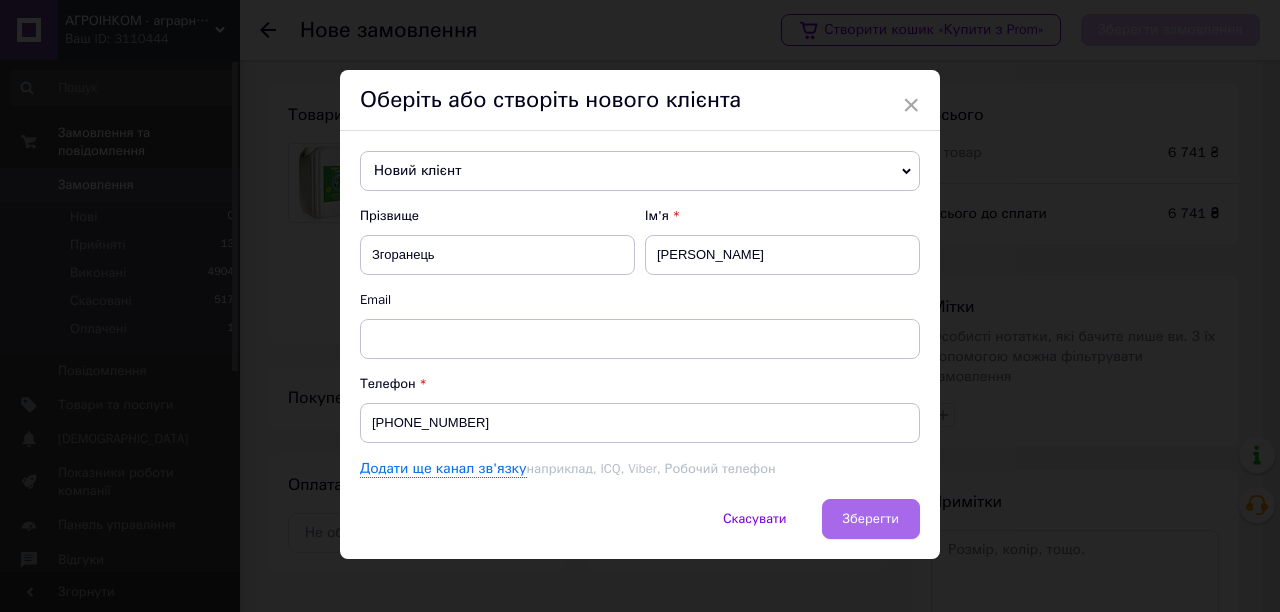 click on "Зберегти" at bounding box center [871, 518] 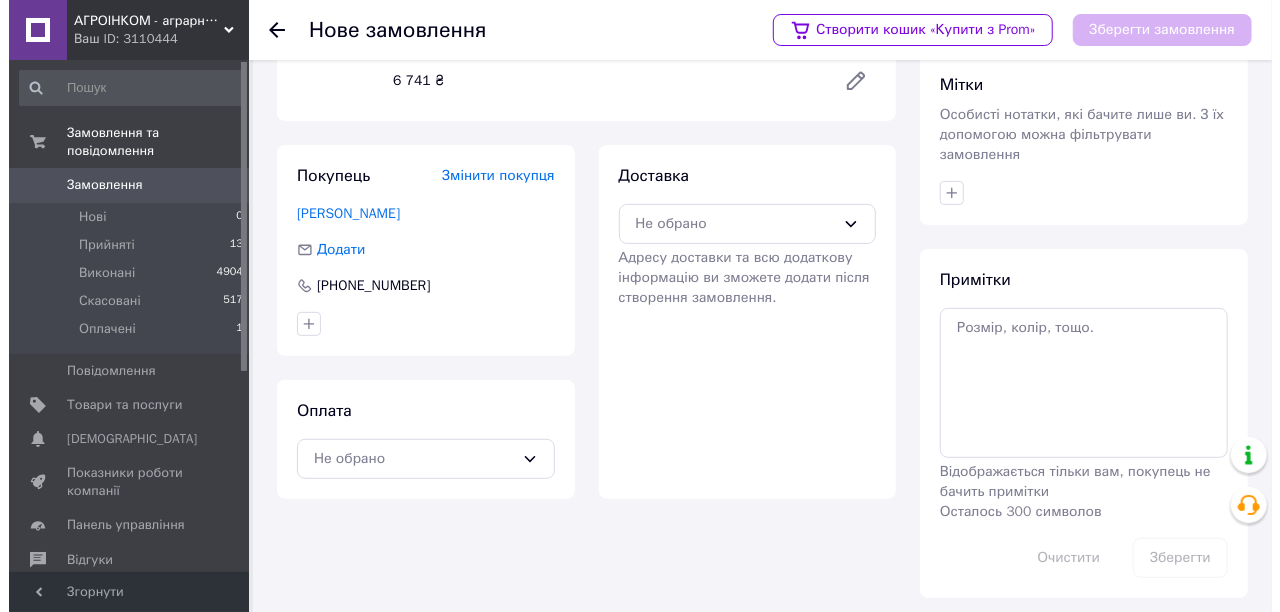 scroll, scrollTop: 300, scrollLeft: 0, axis: vertical 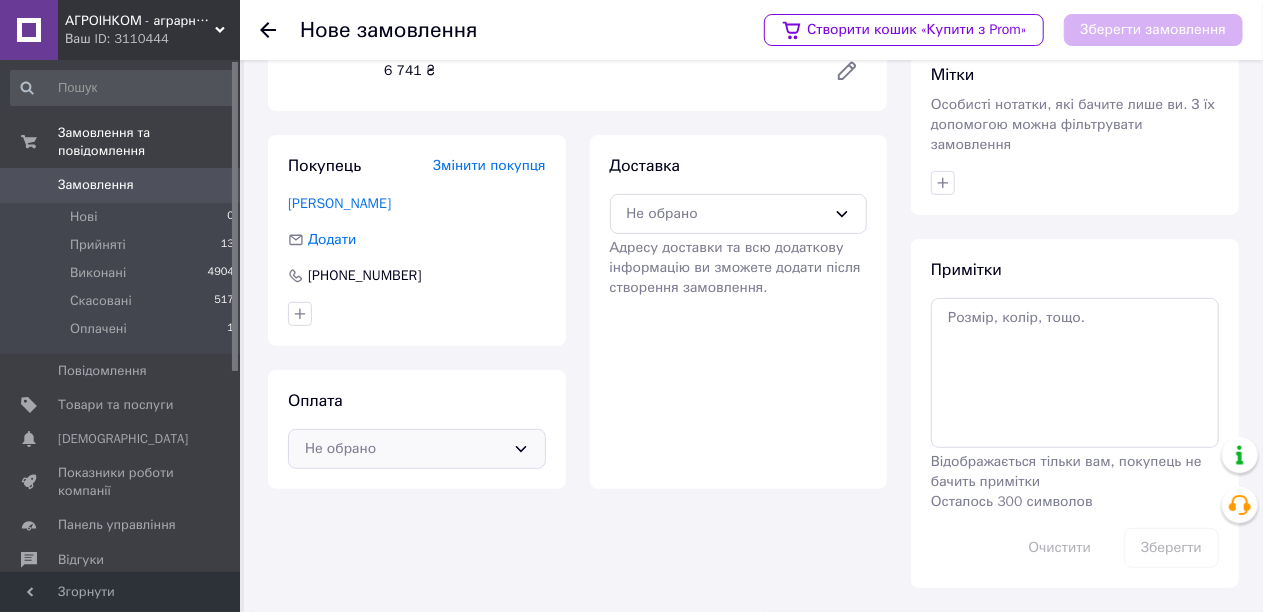 click on "Не обрано" at bounding box center [405, 449] 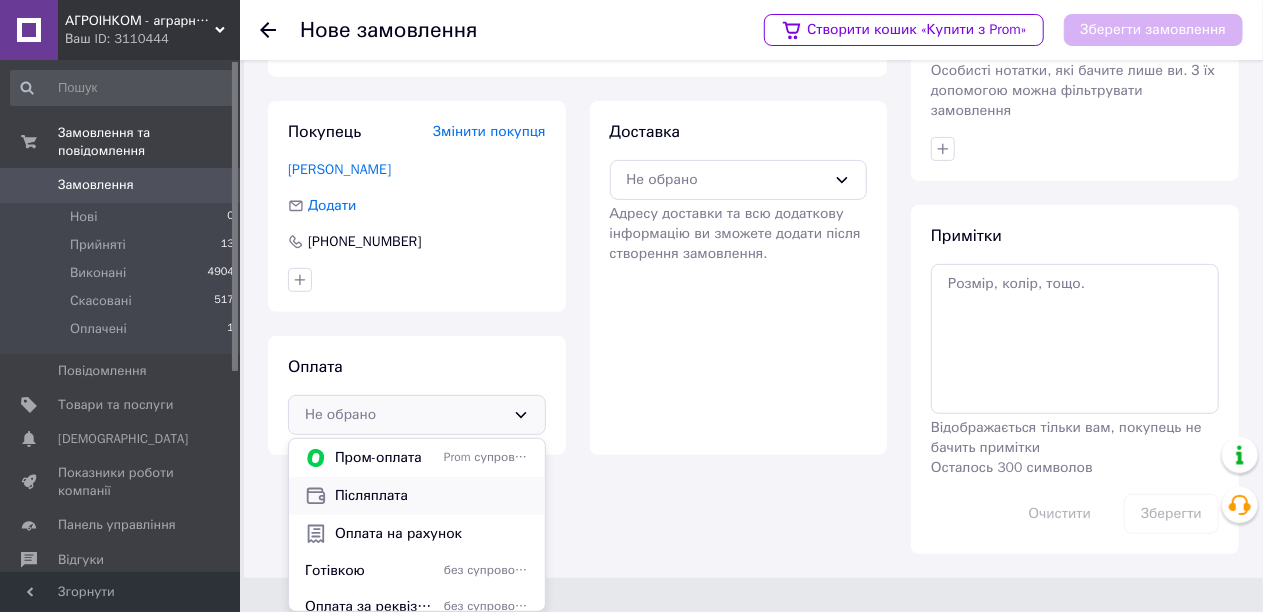 click on "Післяплата" at bounding box center (432, 496) 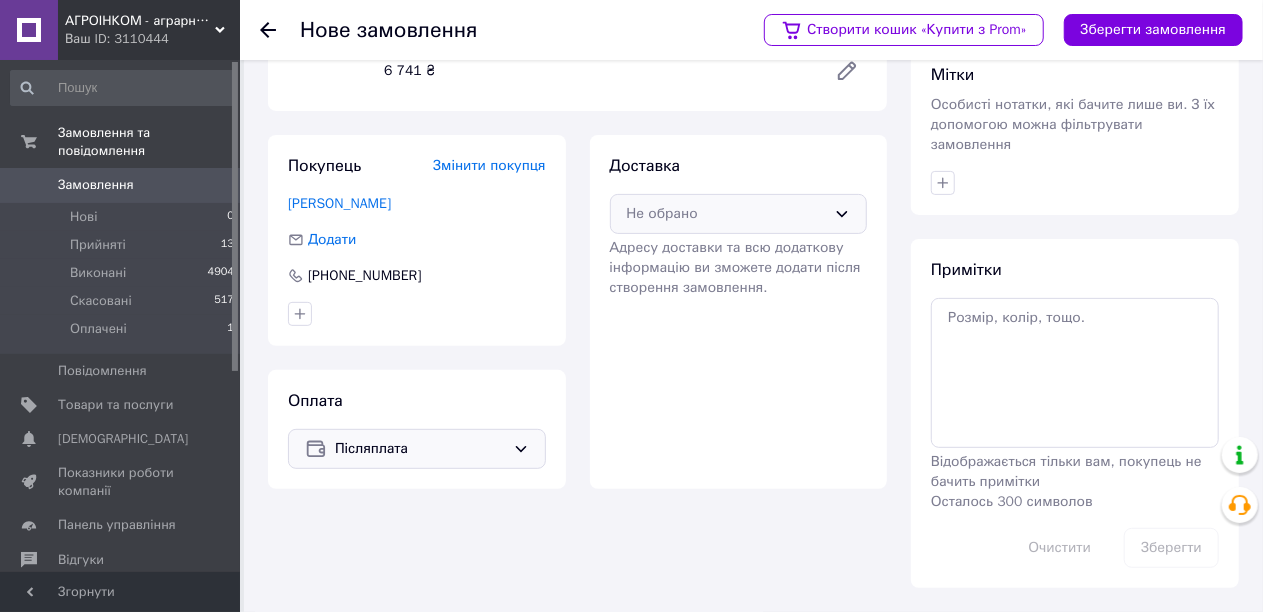 click 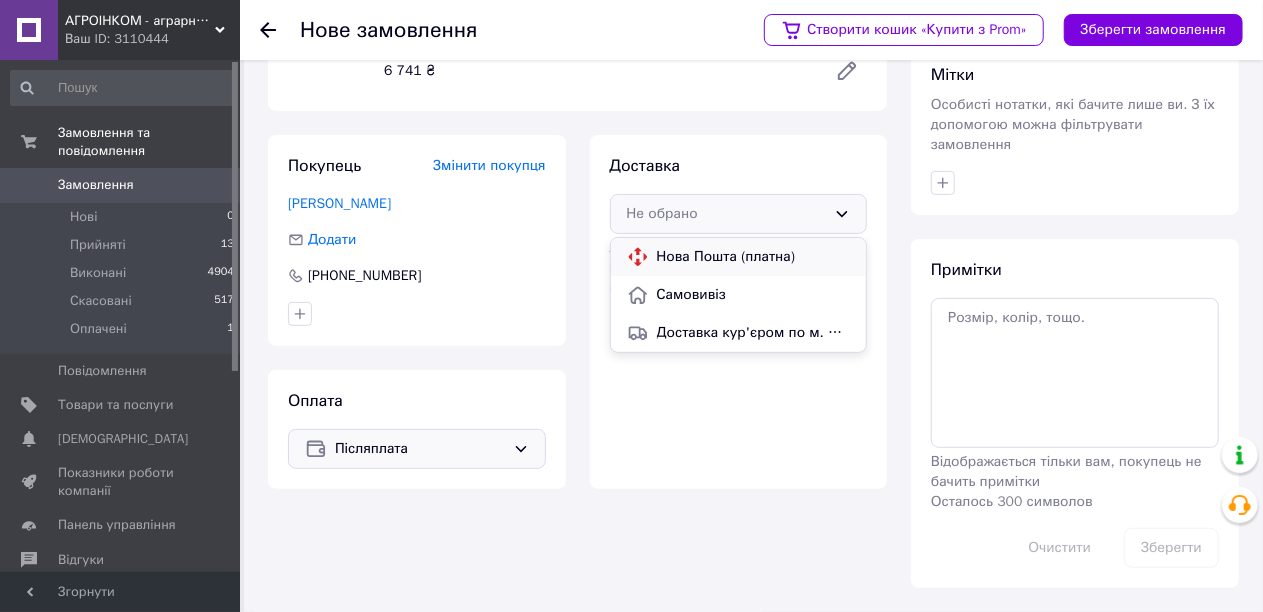 click on "Нова Пошта (платна)" at bounding box center (754, 257) 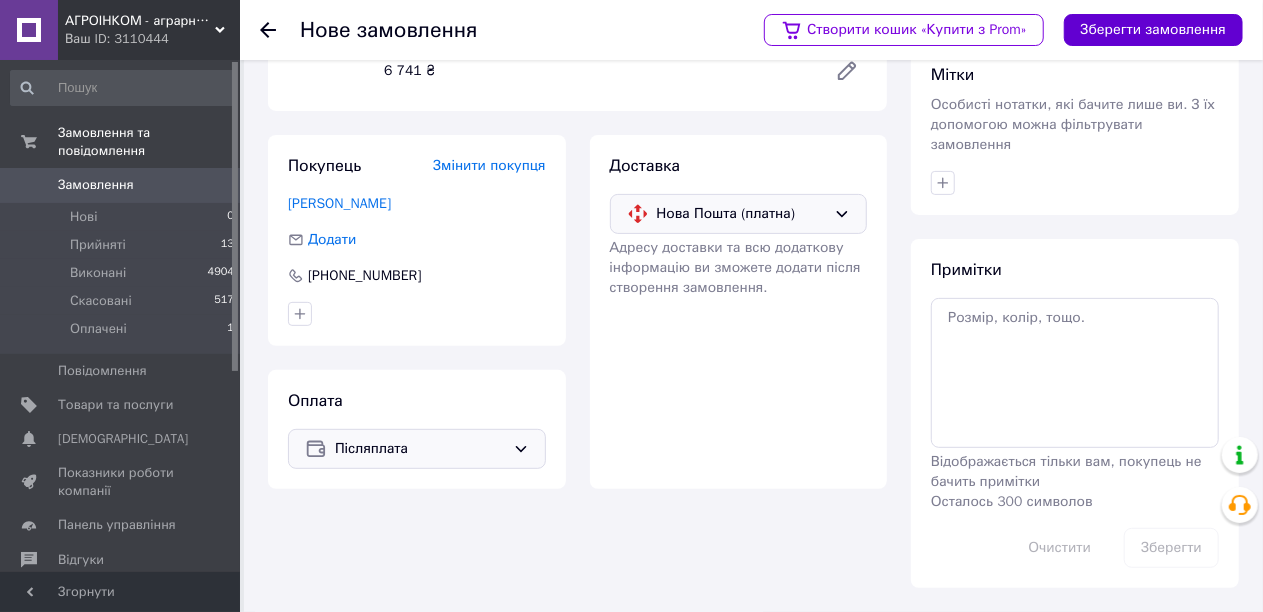 click on "Зберегти замовлення" at bounding box center (1153, 30) 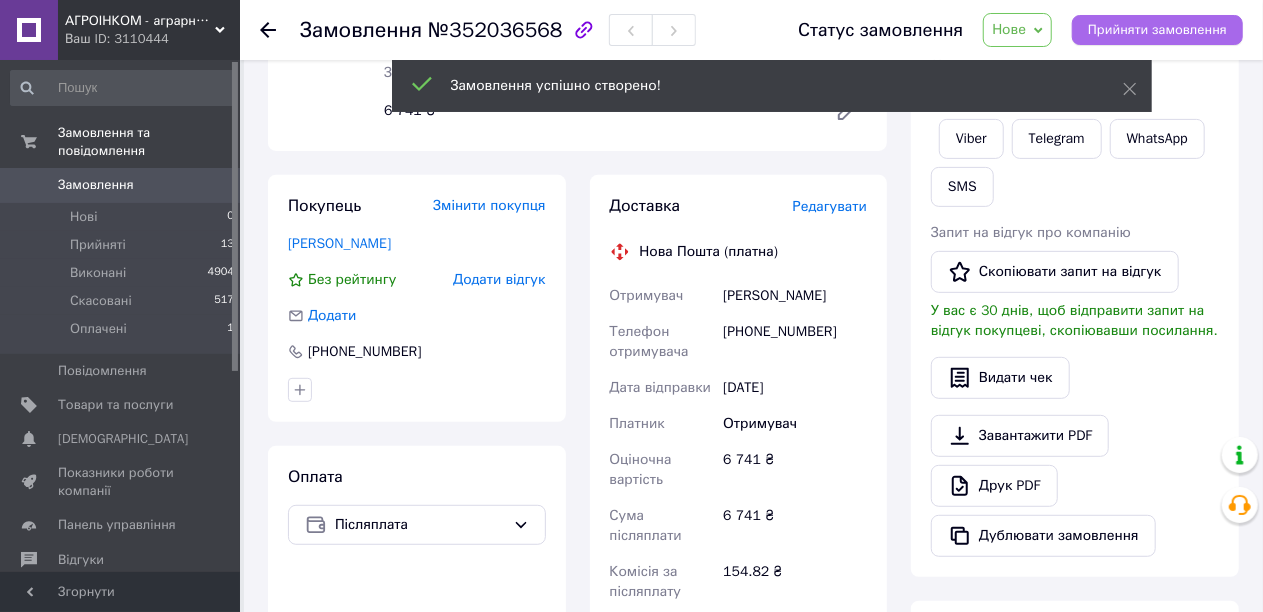 click on "Прийняти замовлення" at bounding box center [1157, 30] 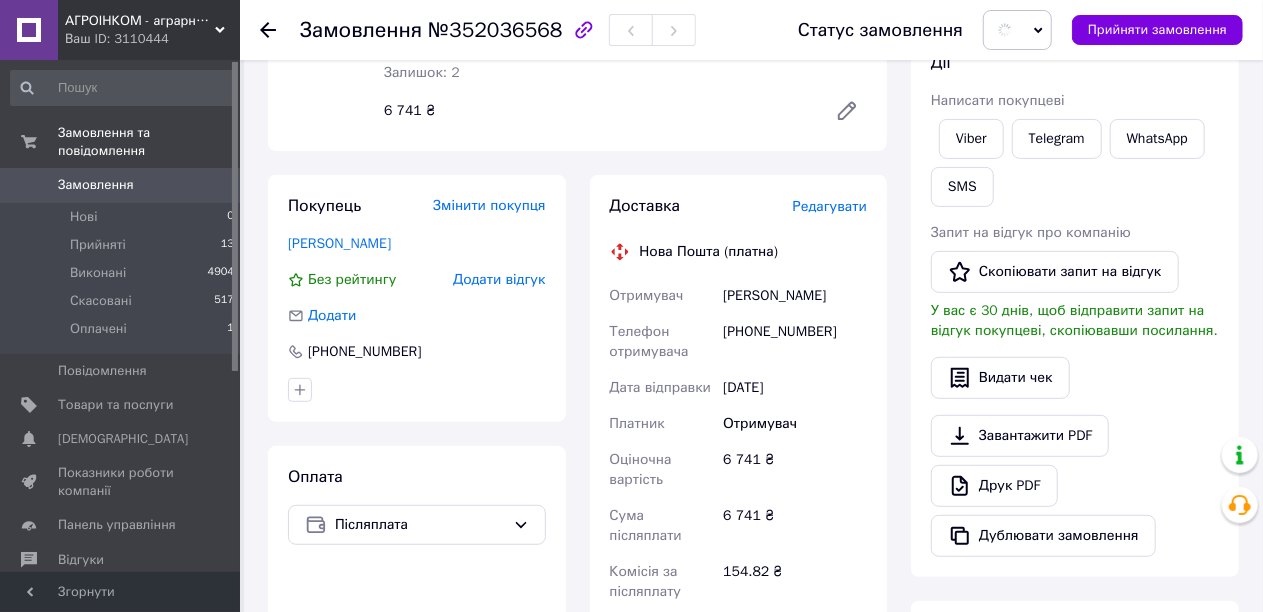 click on "Редагувати" at bounding box center (830, 206) 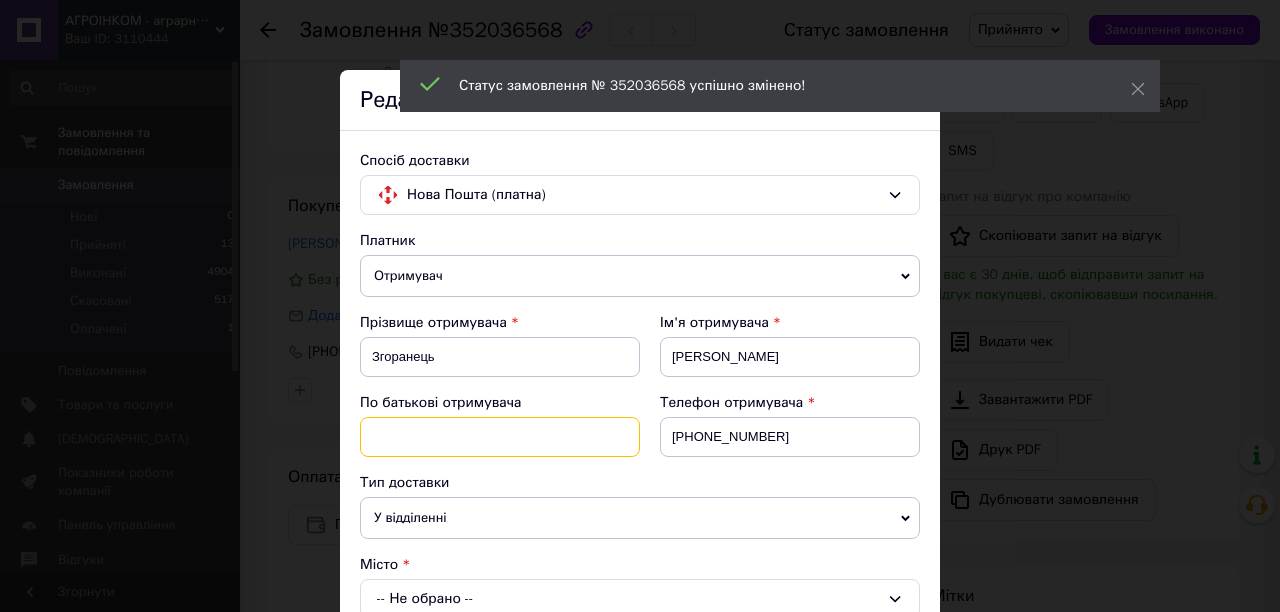 click at bounding box center [500, 437] 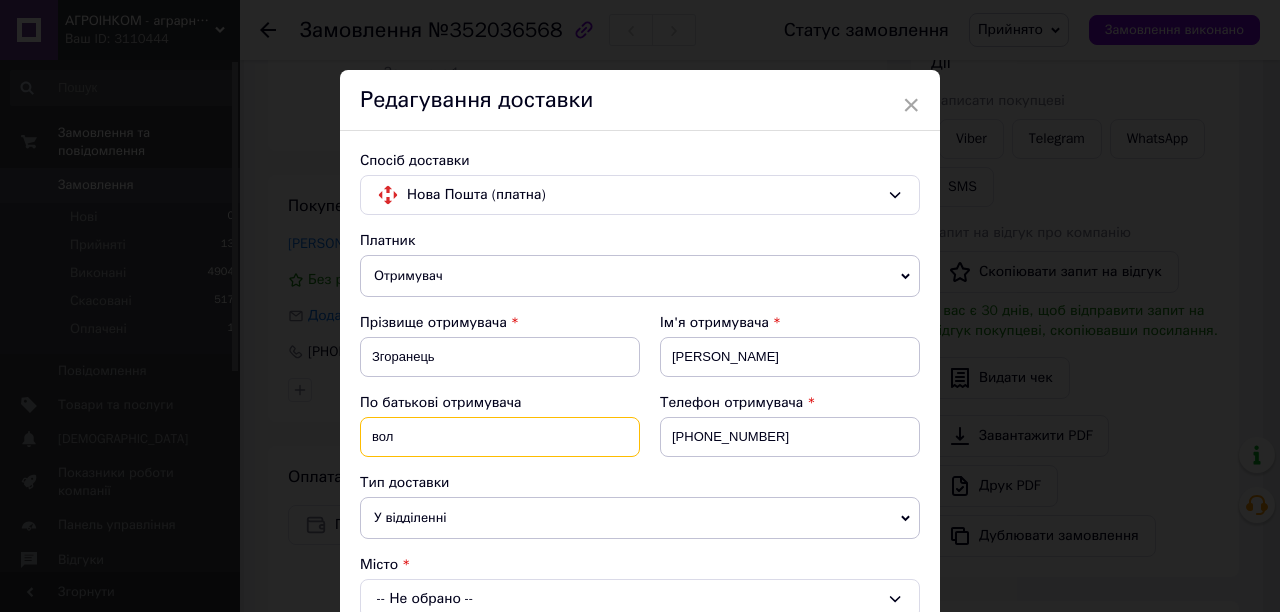 type on "Володимирович" 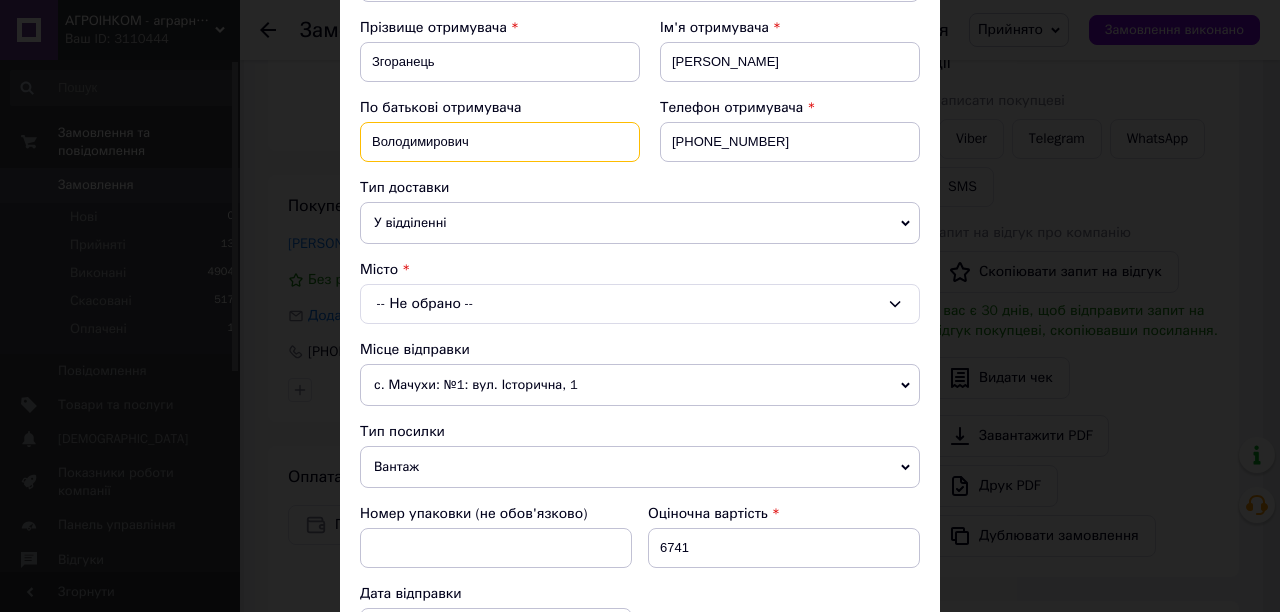 scroll, scrollTop: 300, scrollLeft: 0, axis: vertical 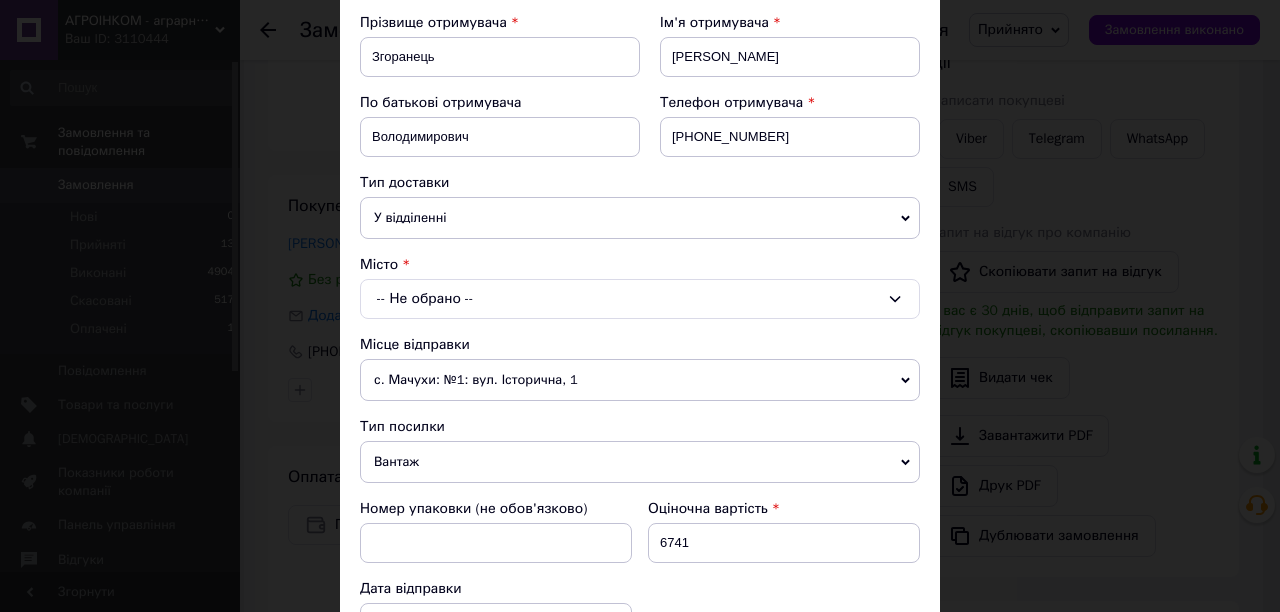 click on "-- Не обрано --" at bounding box center (640, 299) 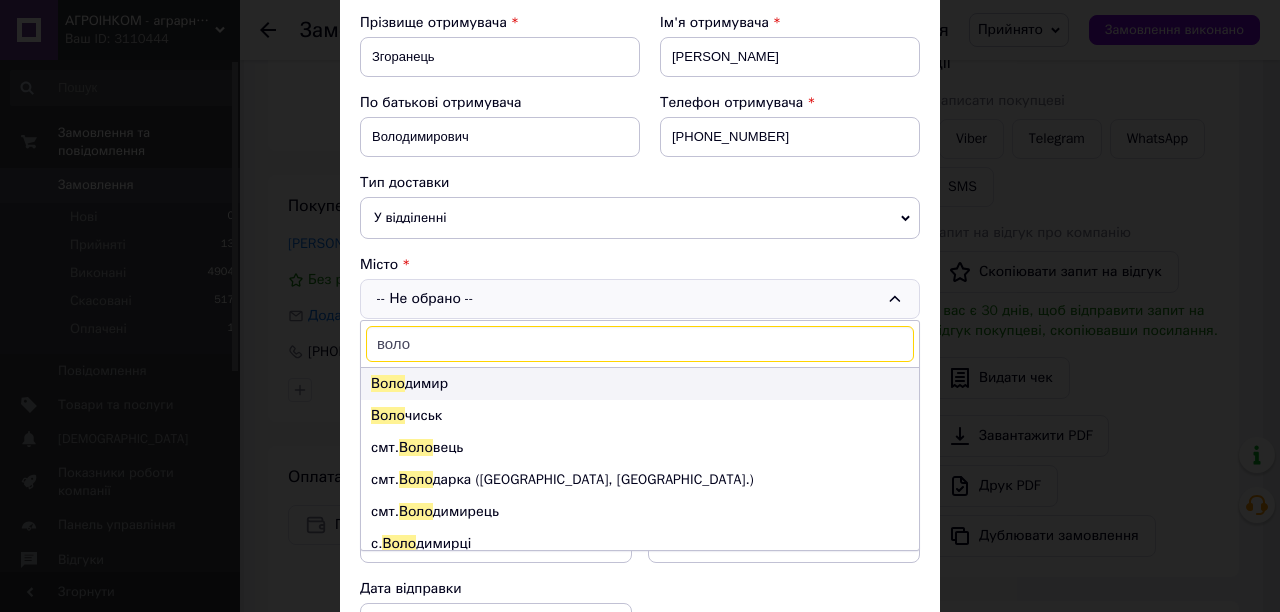 type on "воло" 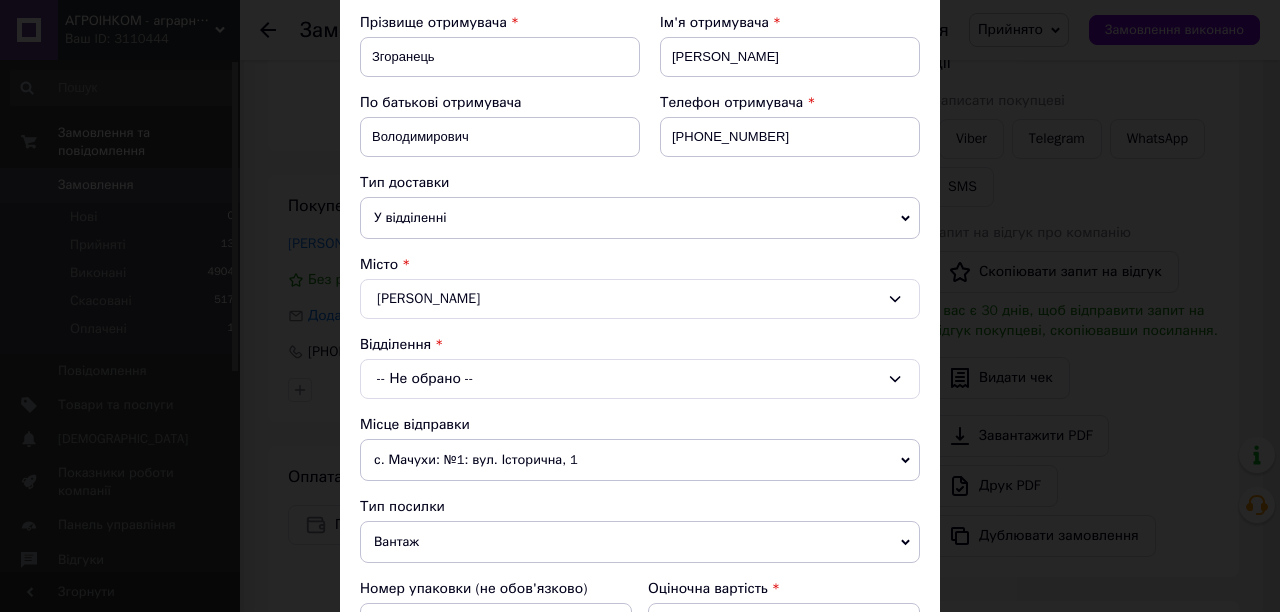 click on "-- Не обрано --" at bounding box center [640, 379] 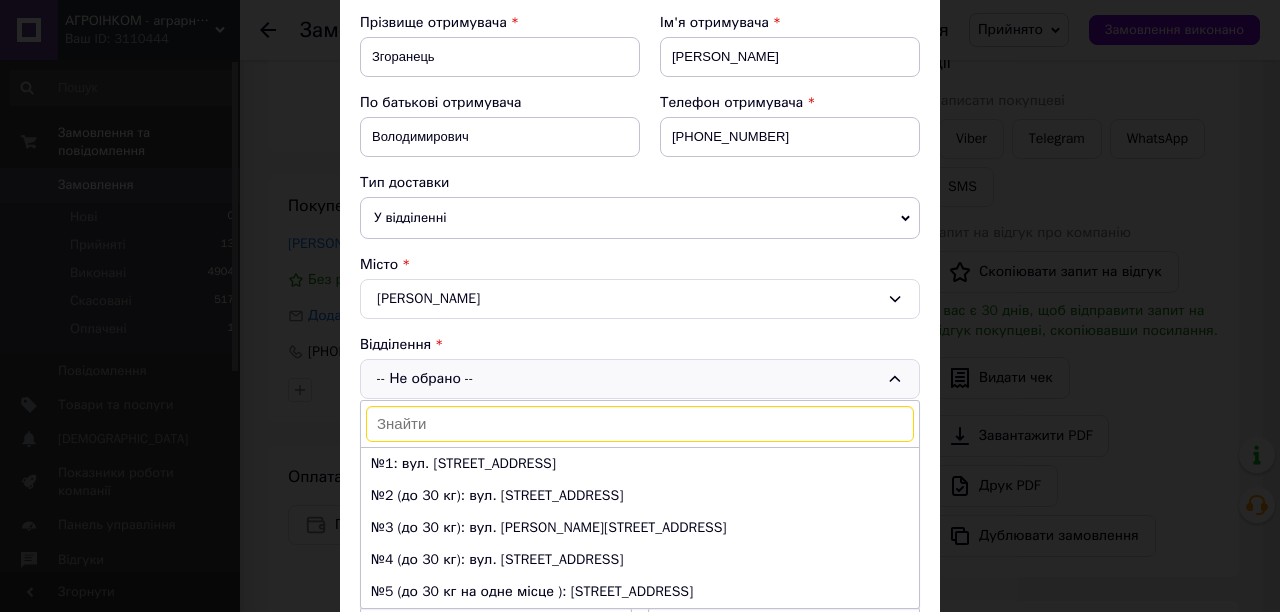 scroll, scrollTop: 400, scrollLeft: 0, axis: vertical 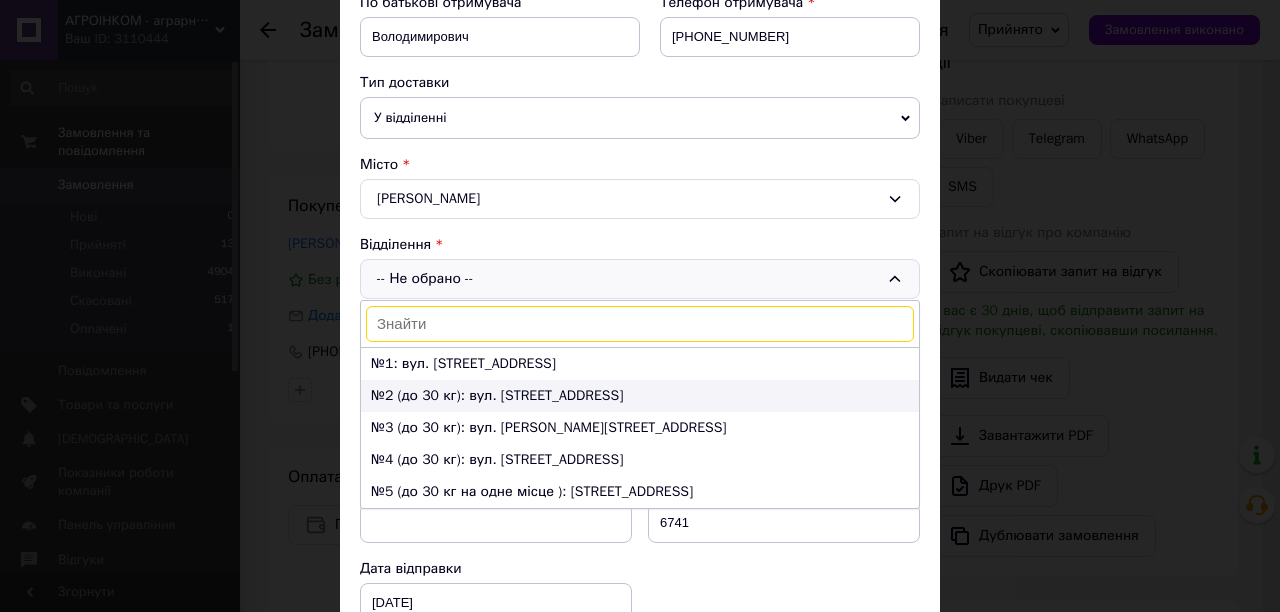click on "№2 (до 30 кг): вул. [STREET_ADDRESS]" at bounding box center [640, 396] 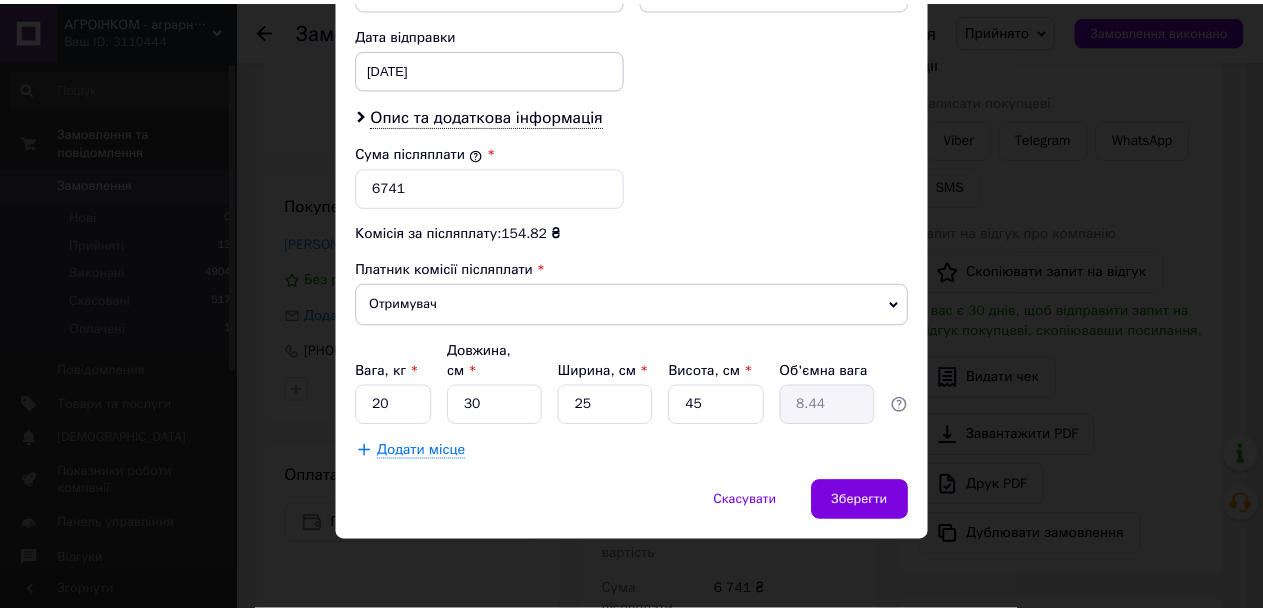 scroll, scrollTop: 1069, scrollLeft: 0, axis: vertical 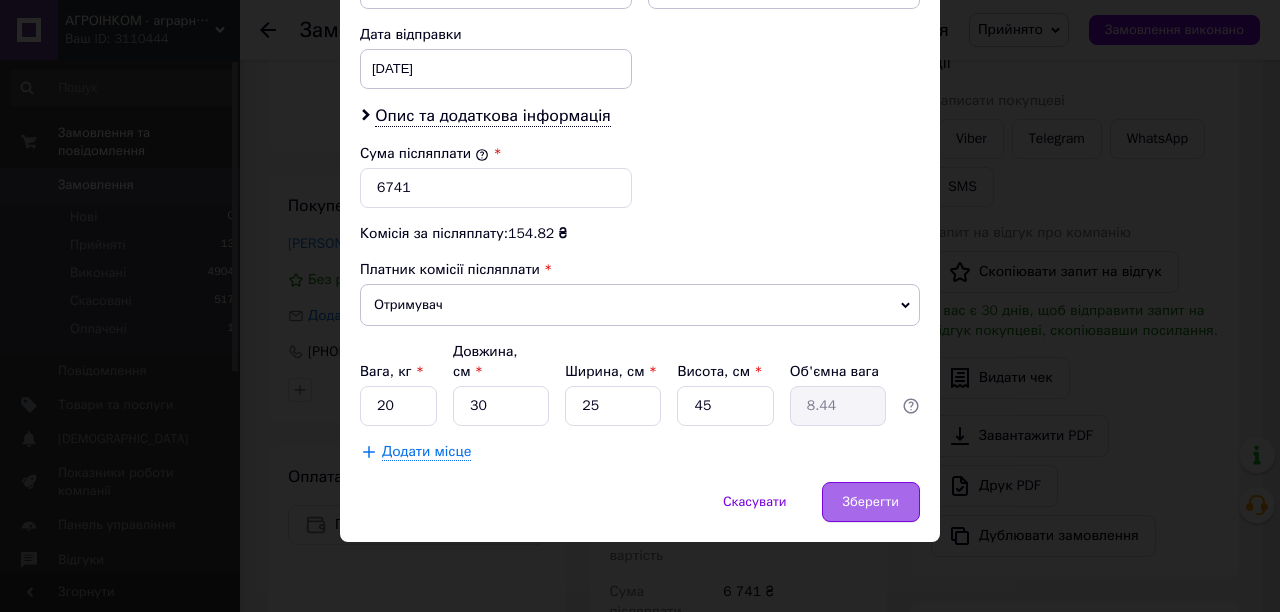 click on "Зберегти" at bounding box center (871, 502) 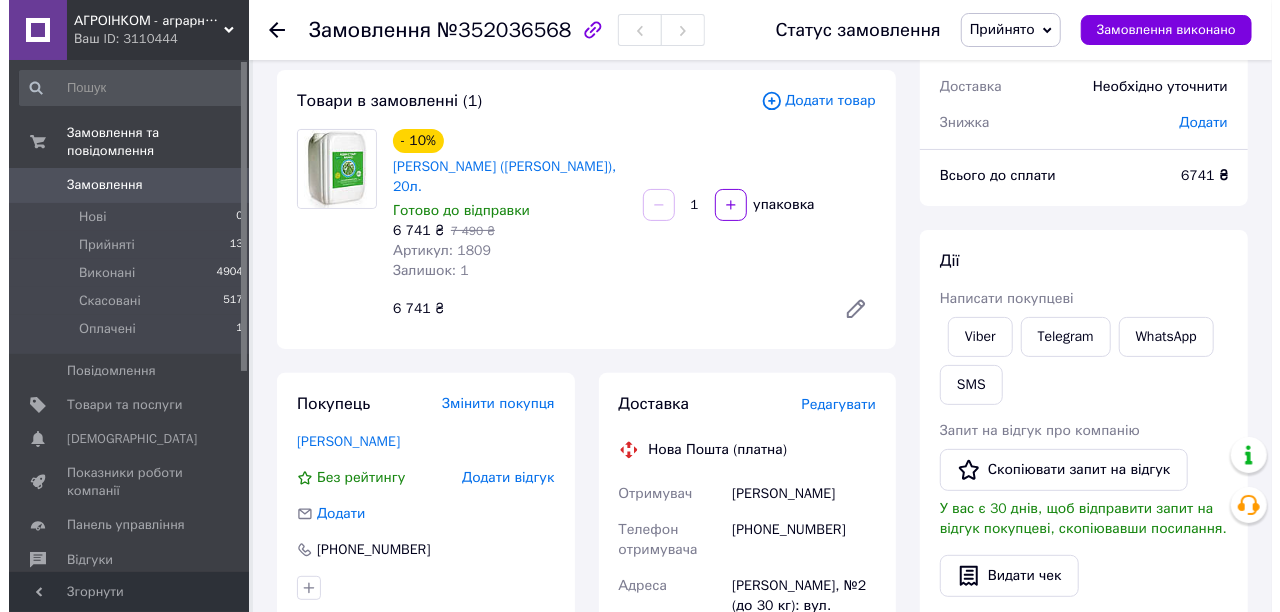 scroll, scrollTop: 100, scrollLeft: 0, axis: vertical 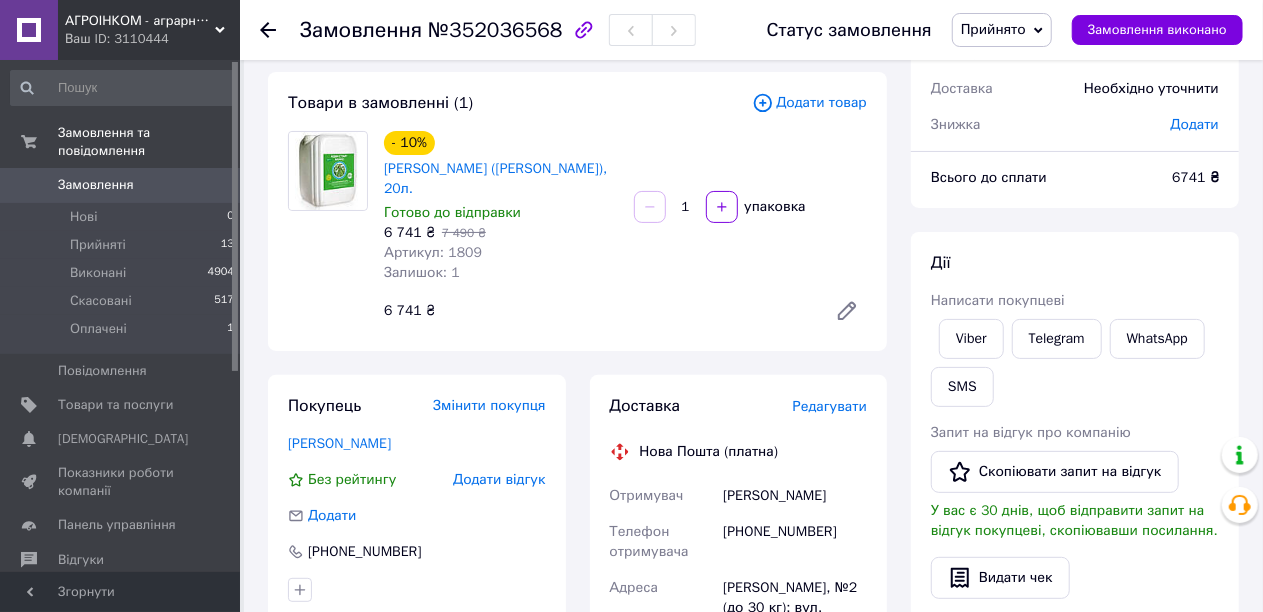 click on "Редагувати" at bounding box center (830, 406) 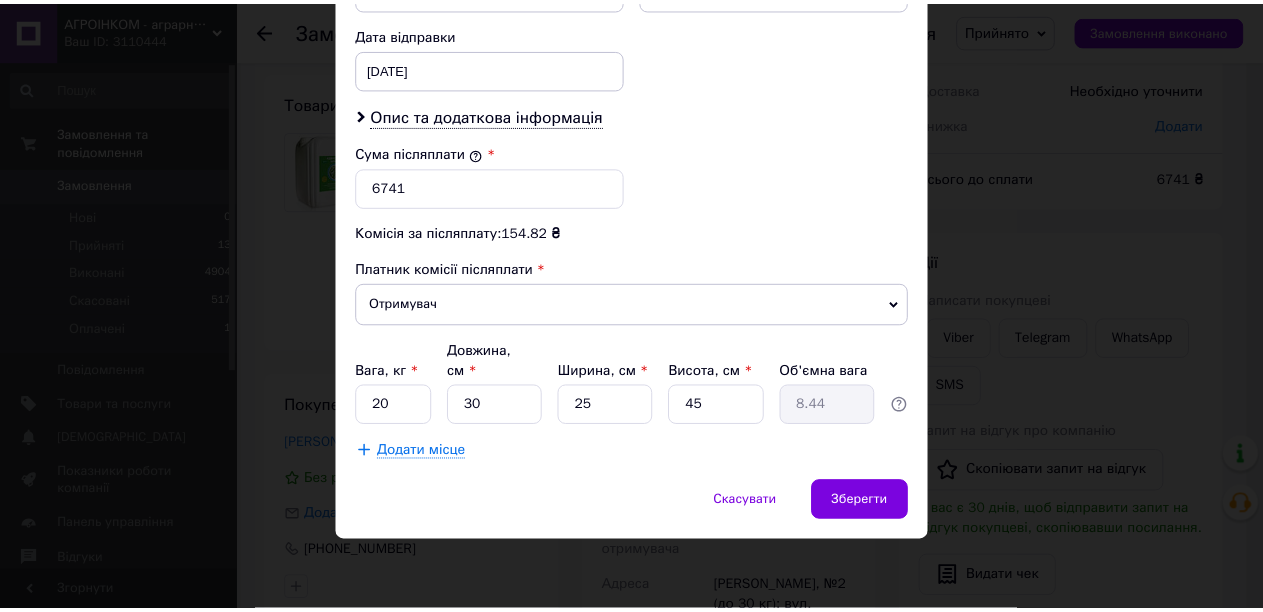 scroll, scrollTop: 1069, scrollLeft: 0, axis: vertical 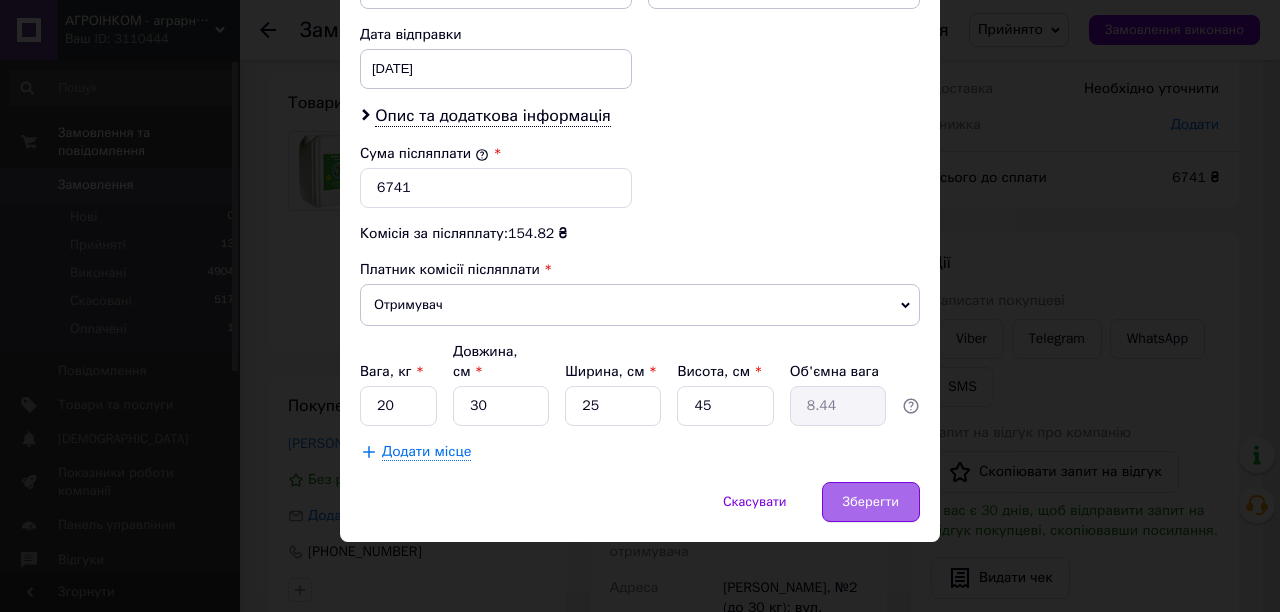 click on "Зберегти" at bounding box center (871, 502) 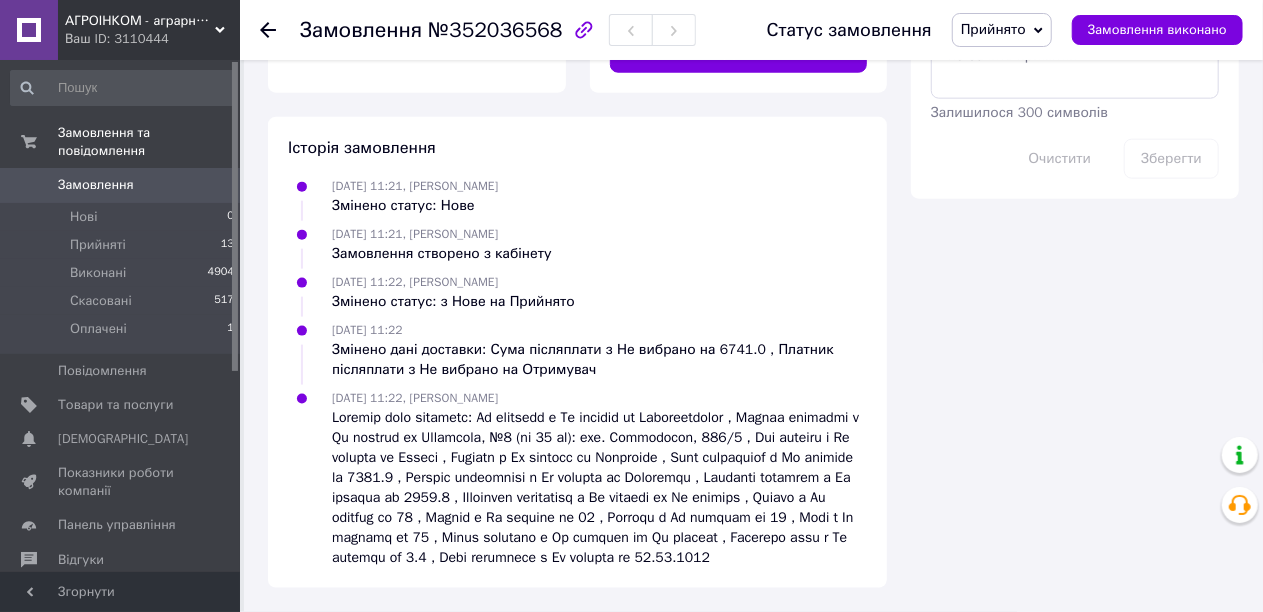 scroll, scrollTop: 1000, scrollLeft: 0, axis: vertical 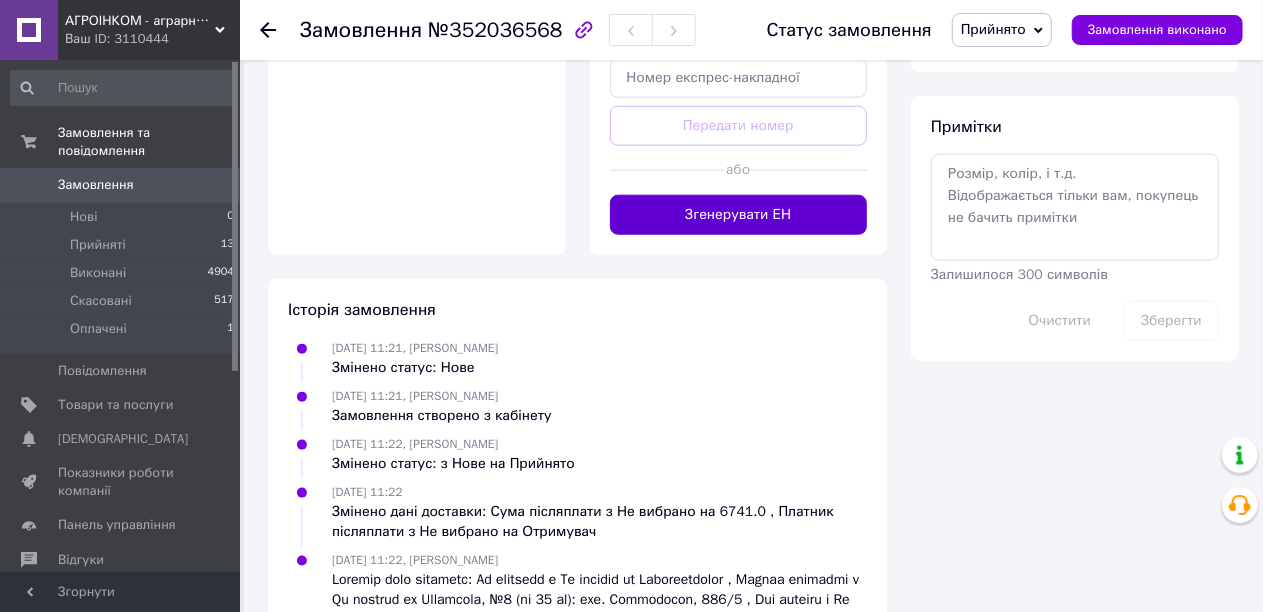 click on "Згенерувати ЕН" at bounding box center (739, 215) 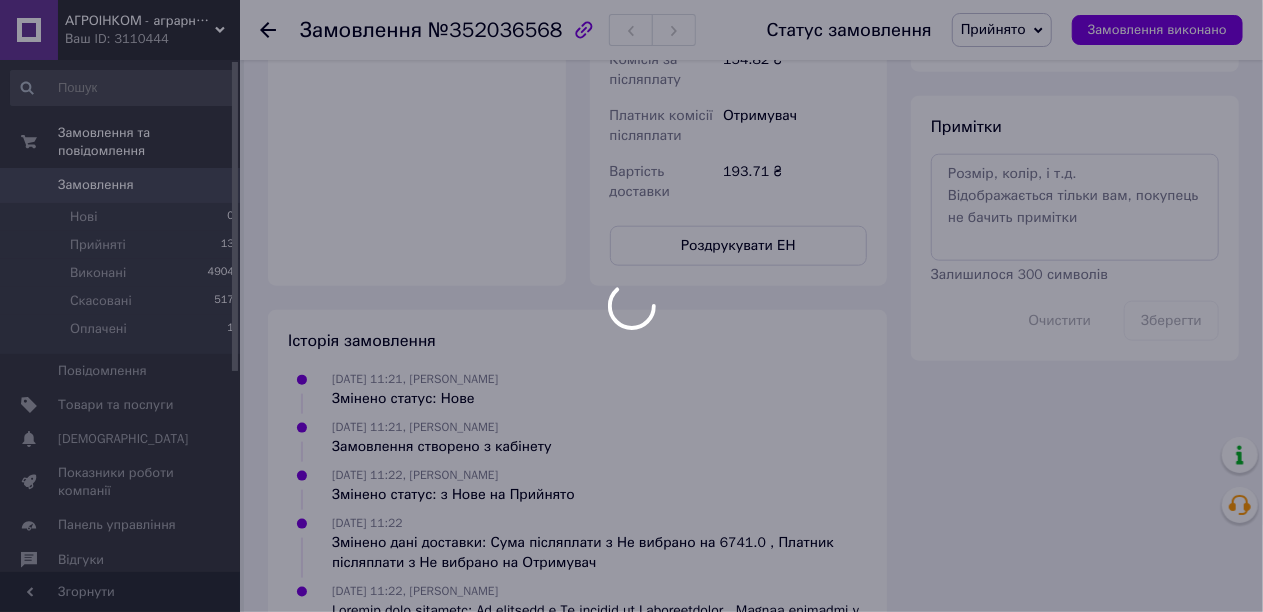 scroll, scrollTop: 14, scrollLeft: 0, axis: vertical 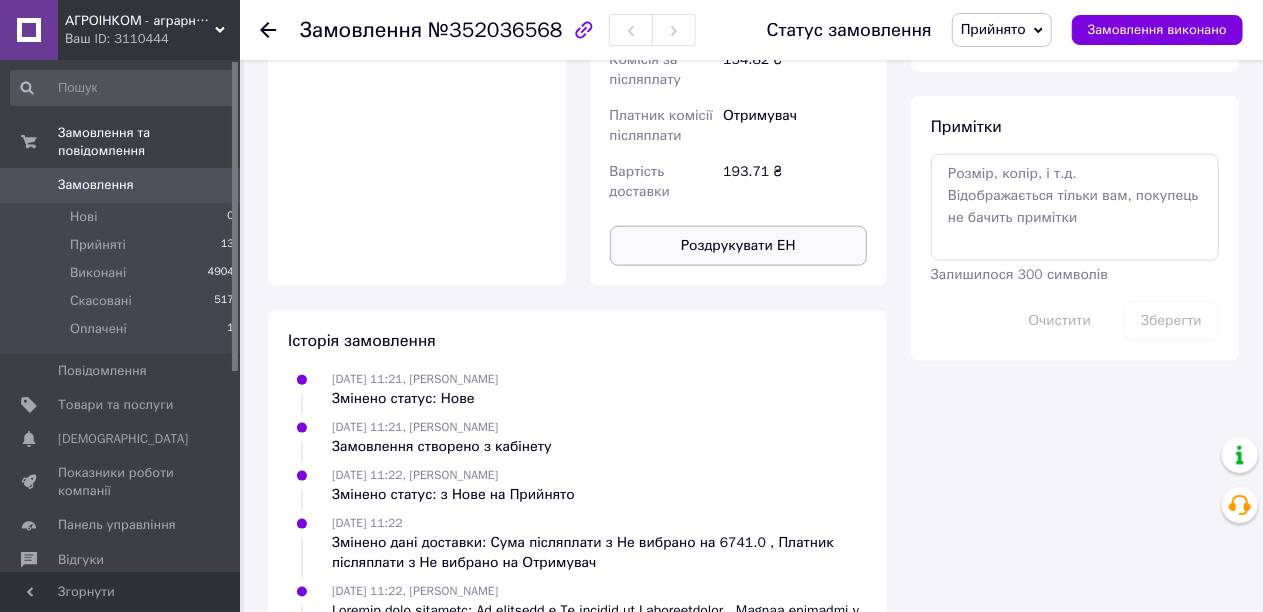 click on "Роздрукувати ЕН" at bounding box center (739, 246) 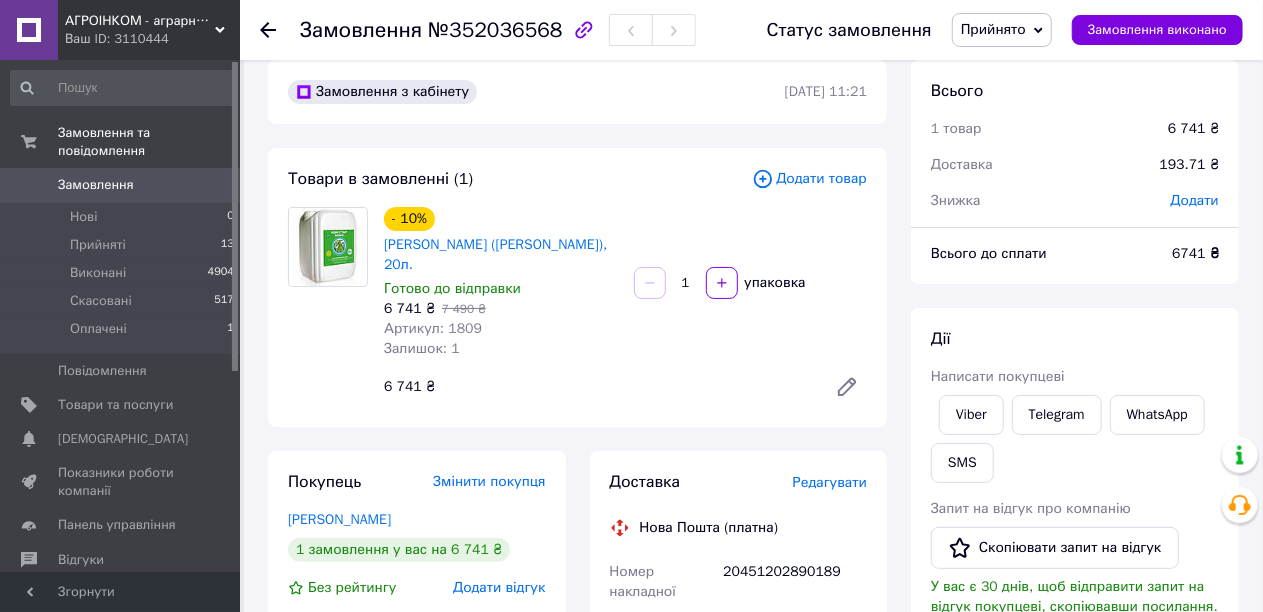 scroll, scrollTop: 16, scrollLeft: 0, axis: vertical 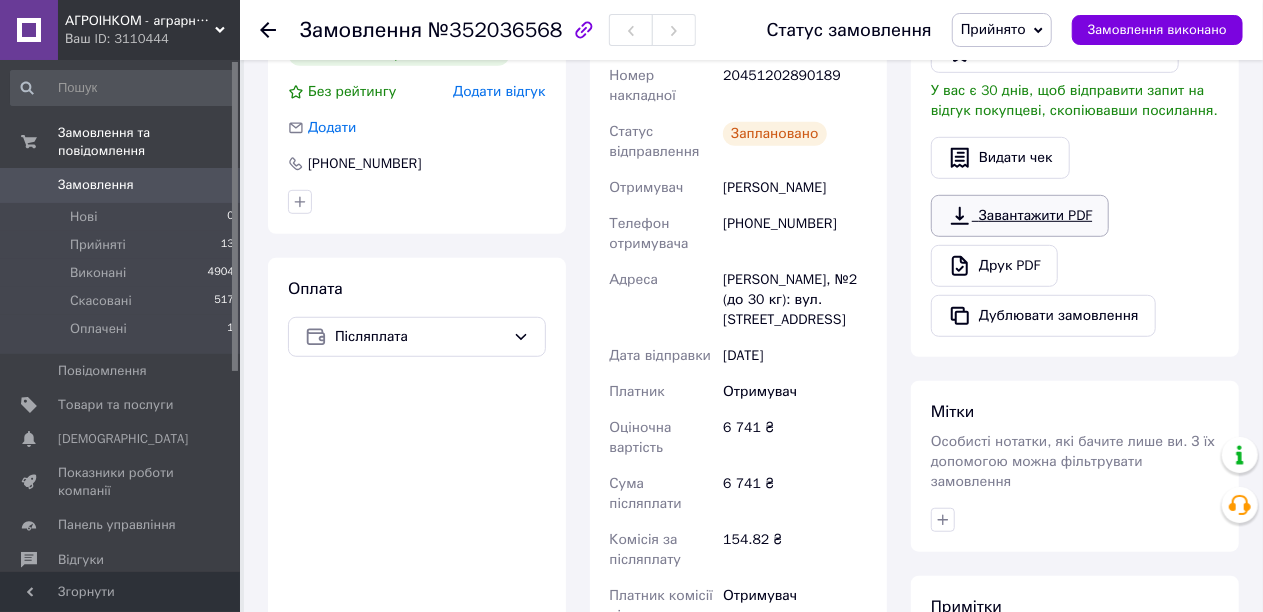 click on "Завантажити PDF" at bounding box center (1020, 216) 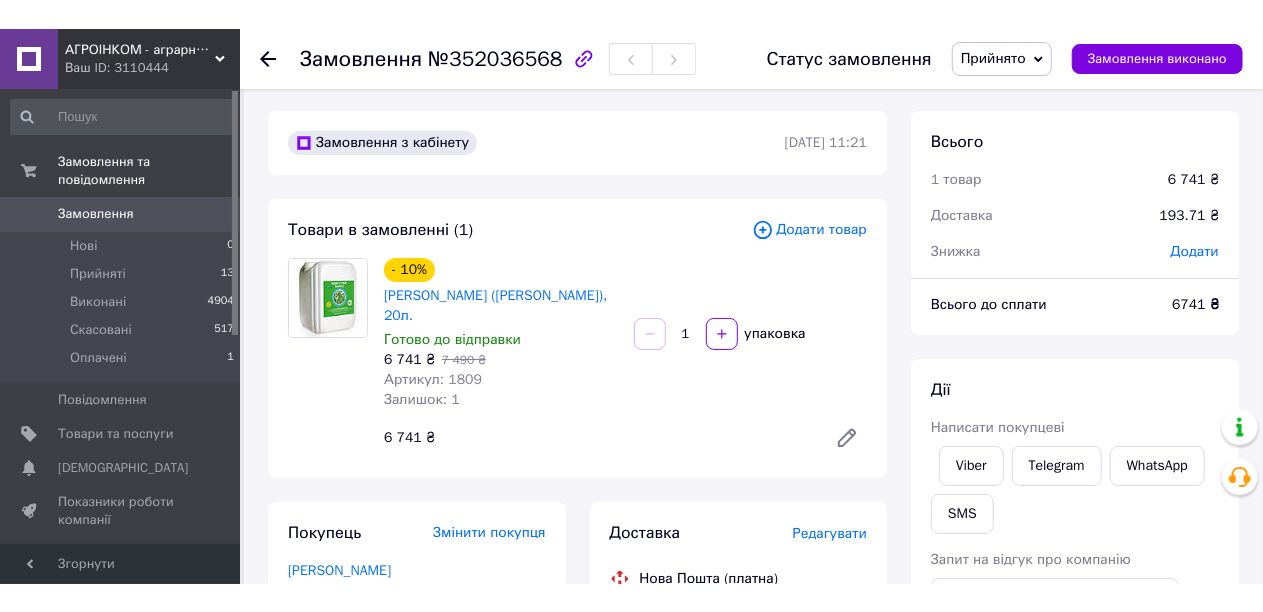 scroll, scrollTop: 0, scrollLeft: 0, axis: both 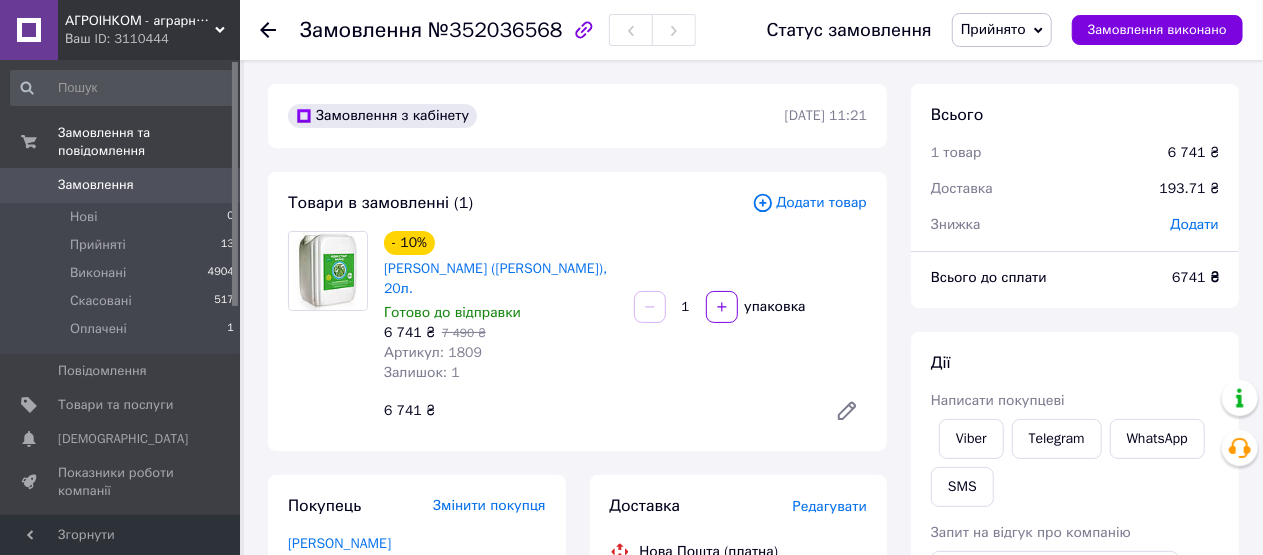 click 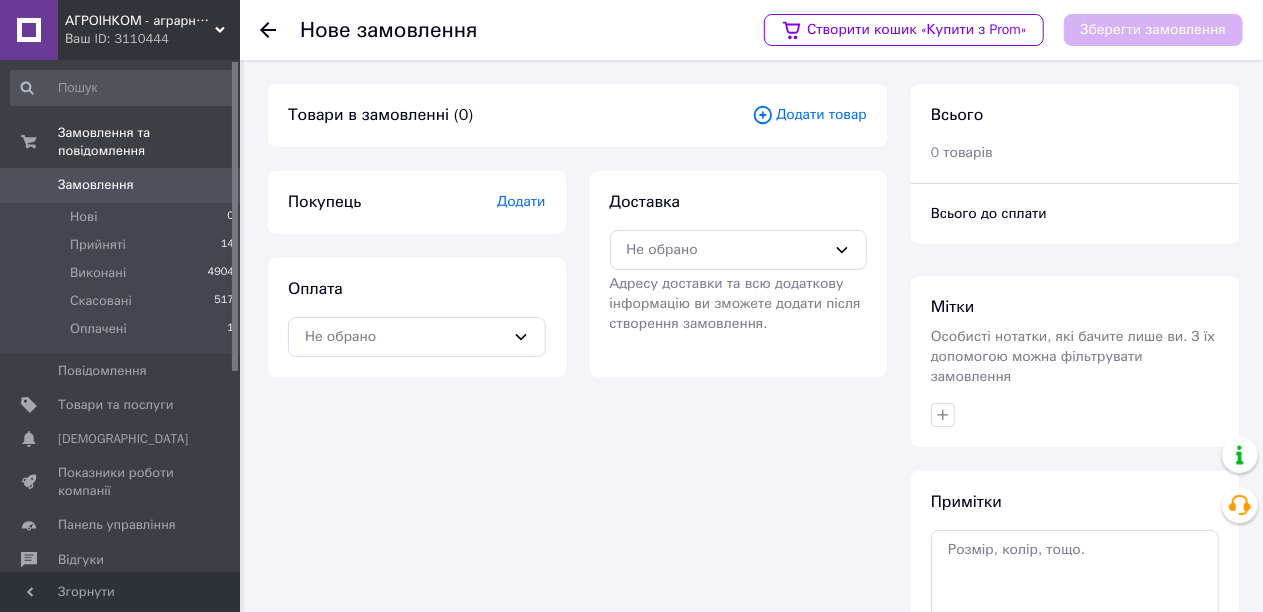 click 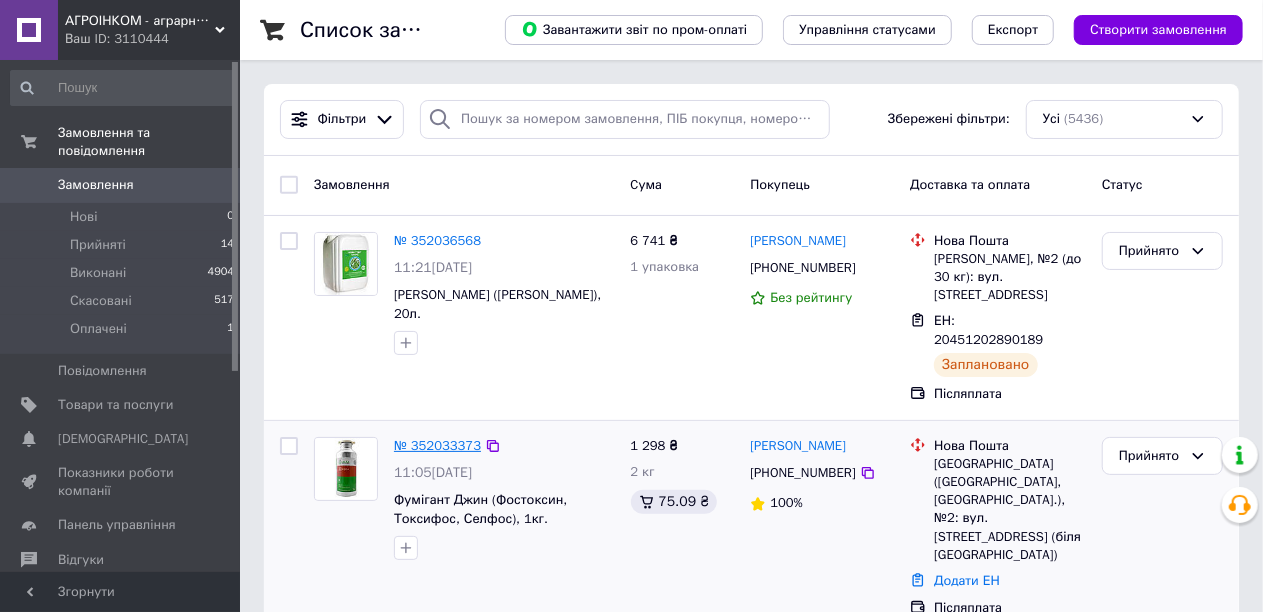 click on "№ 352033373" at bounding box center (437, 445) 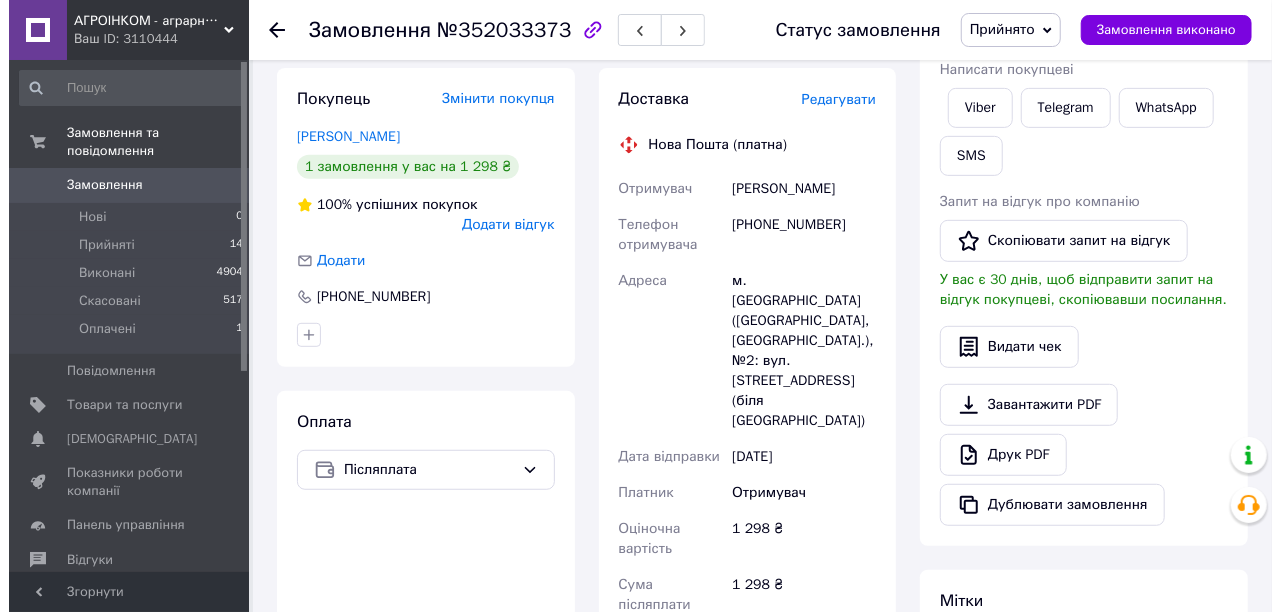 scroll, scrollTop: 400, scrollLeft: 0, axis: vertical 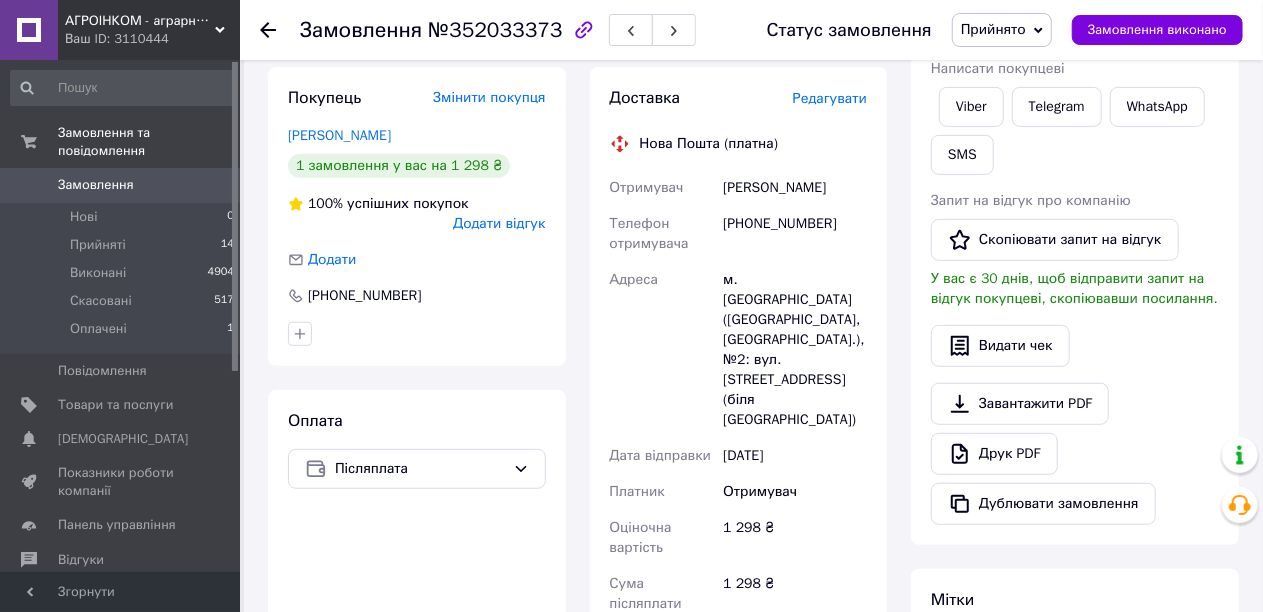 click on "Редагувати" at bounding box center (830, 98) 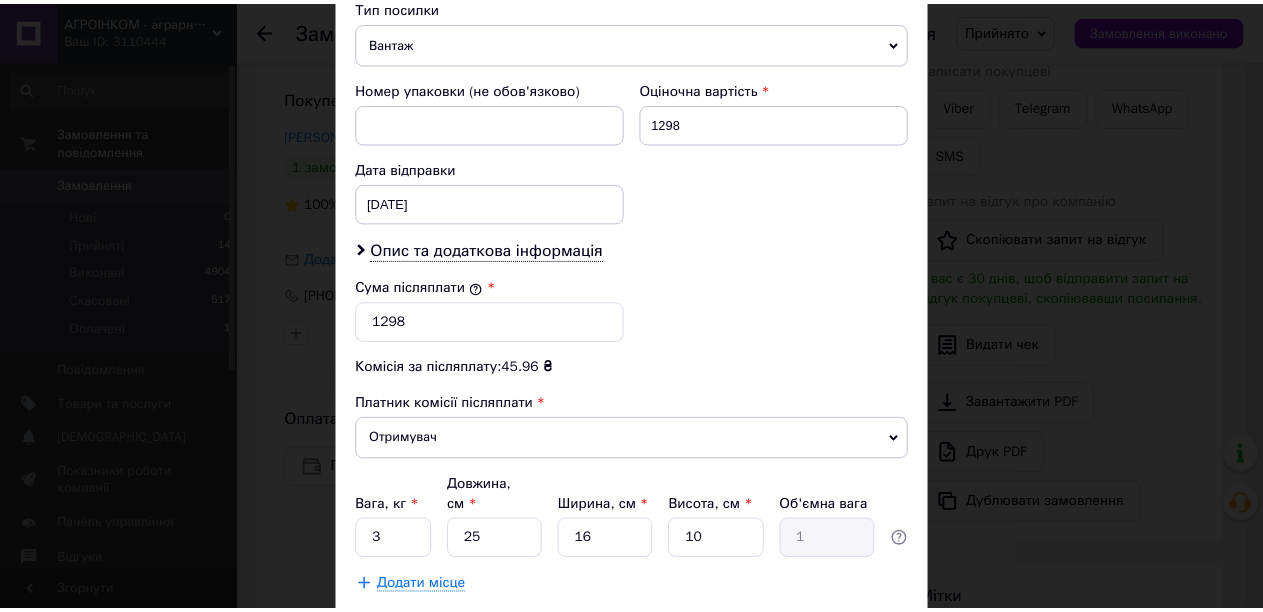 scroll, scrollTop: 1069, scrollLeft: 0, axis: vertical 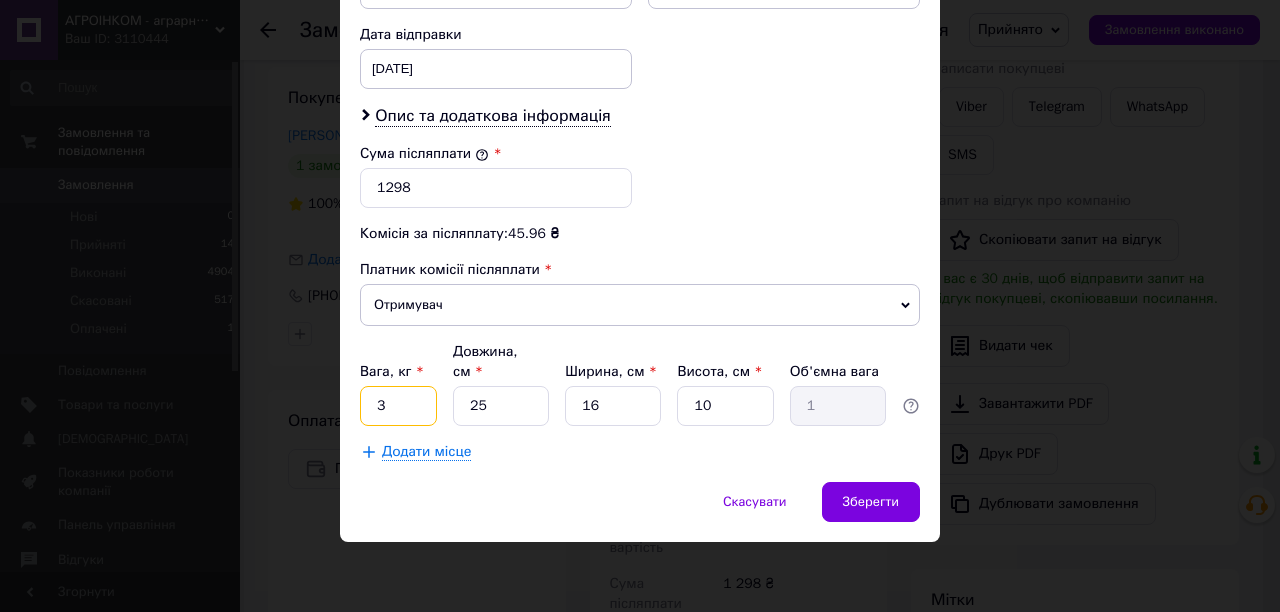 drag, startPoint x: 382, startPoint y: 404, endPoint x: 366, endPoint y: 407, distance: 16.27882 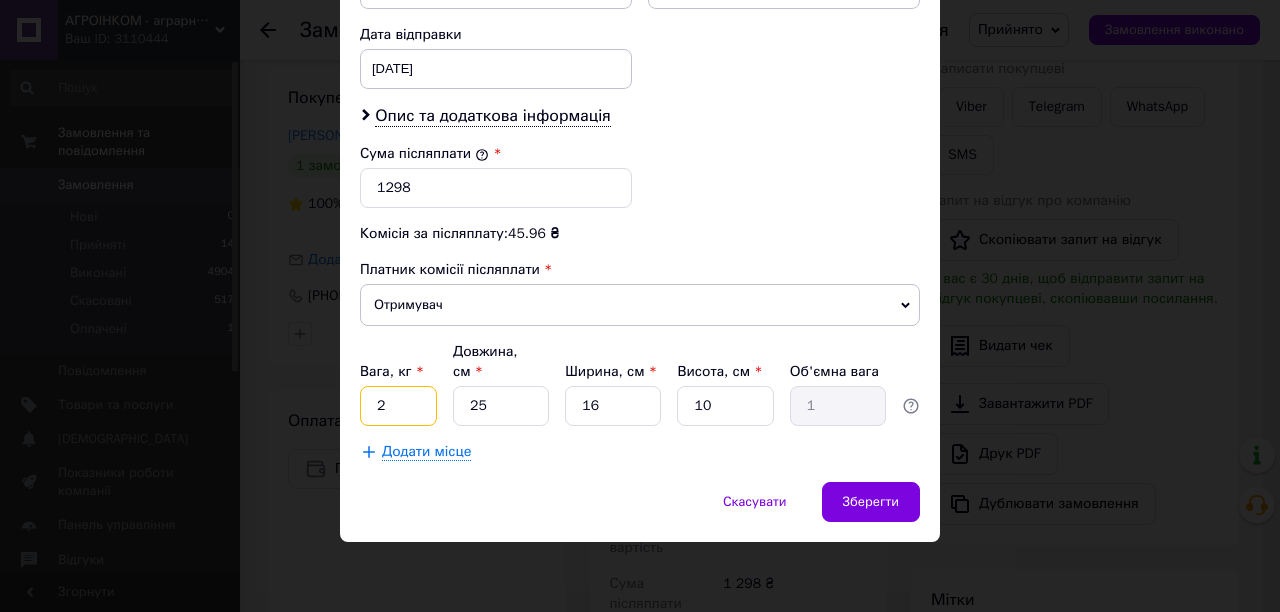 type on "2" 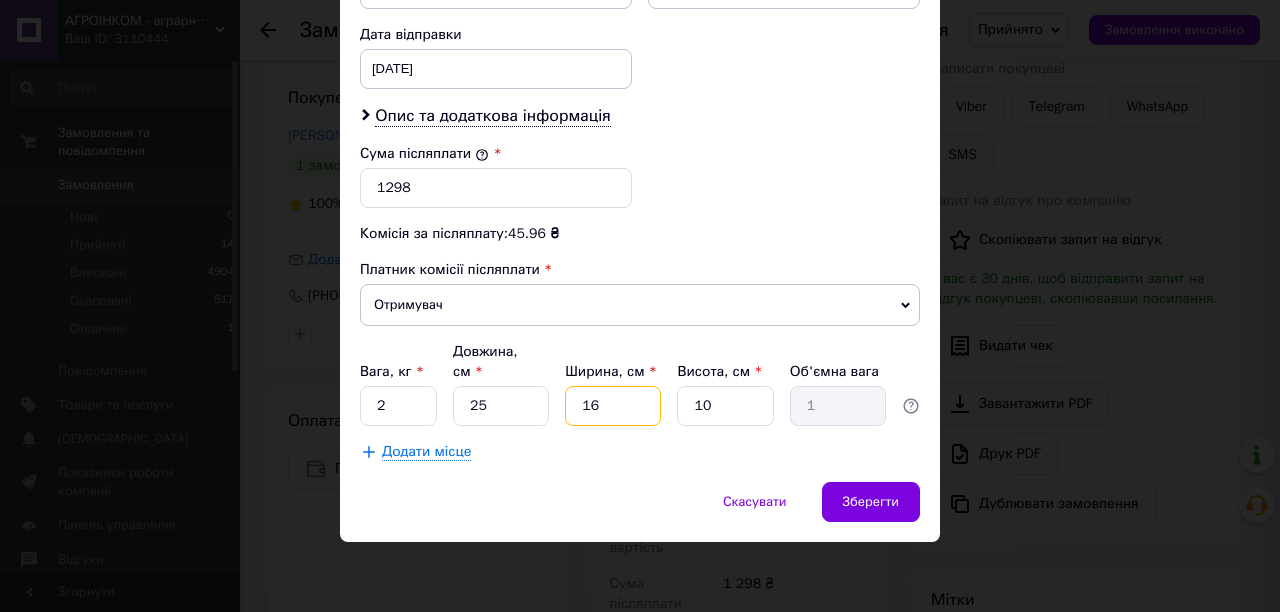 drag, startPoint x: 608, startPoint y: 400, endPoint x: 584, endPoint y: 404, distance: 24.33105 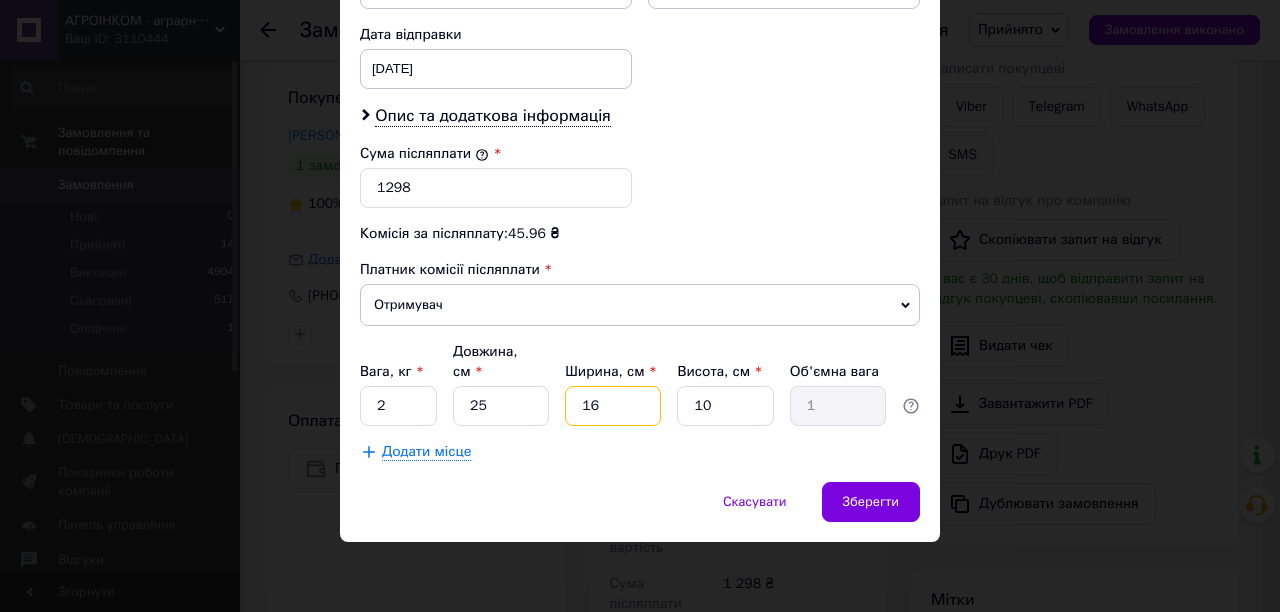 type on "18" 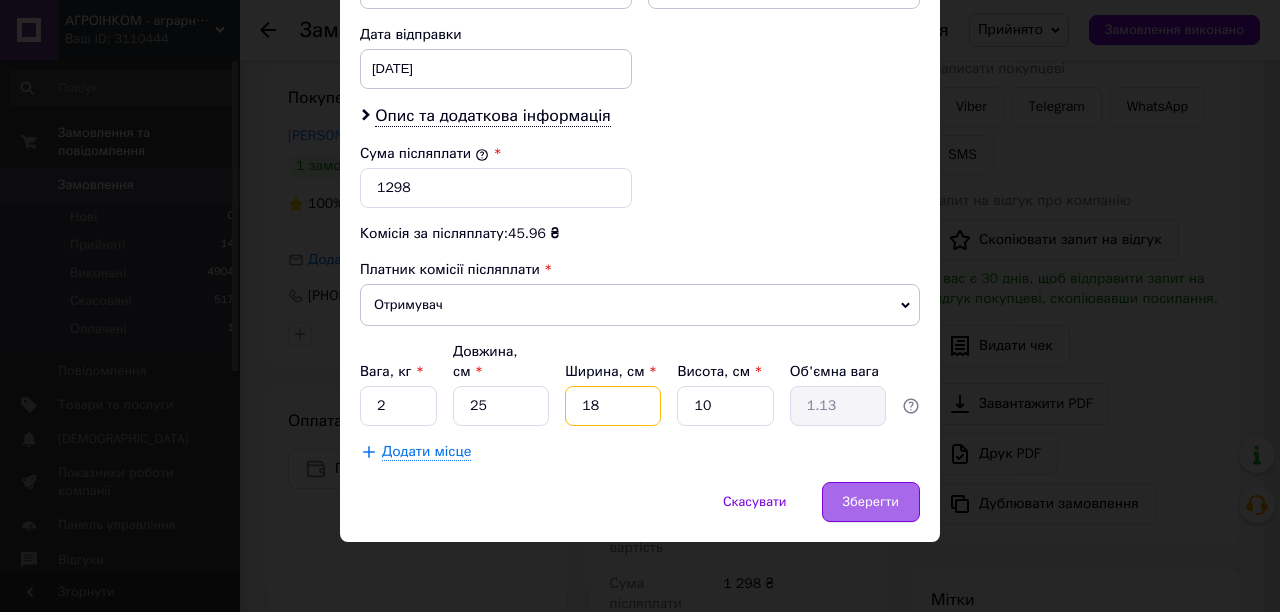 type on "18" 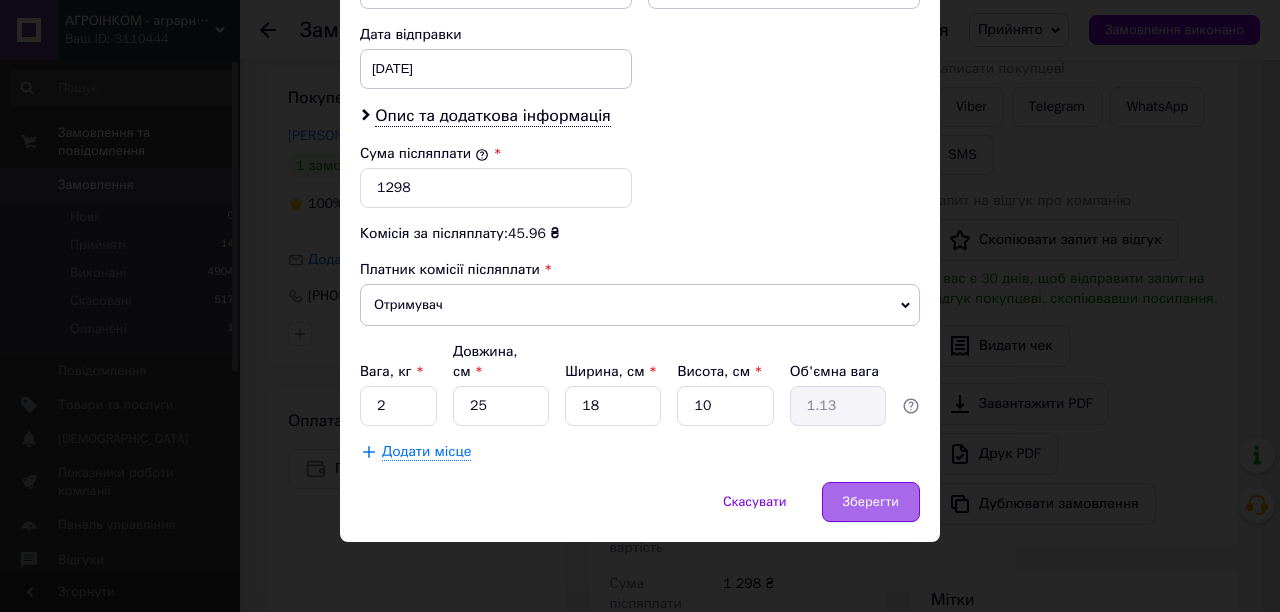 click on "Зберегти" at bounding box center (871, 502) 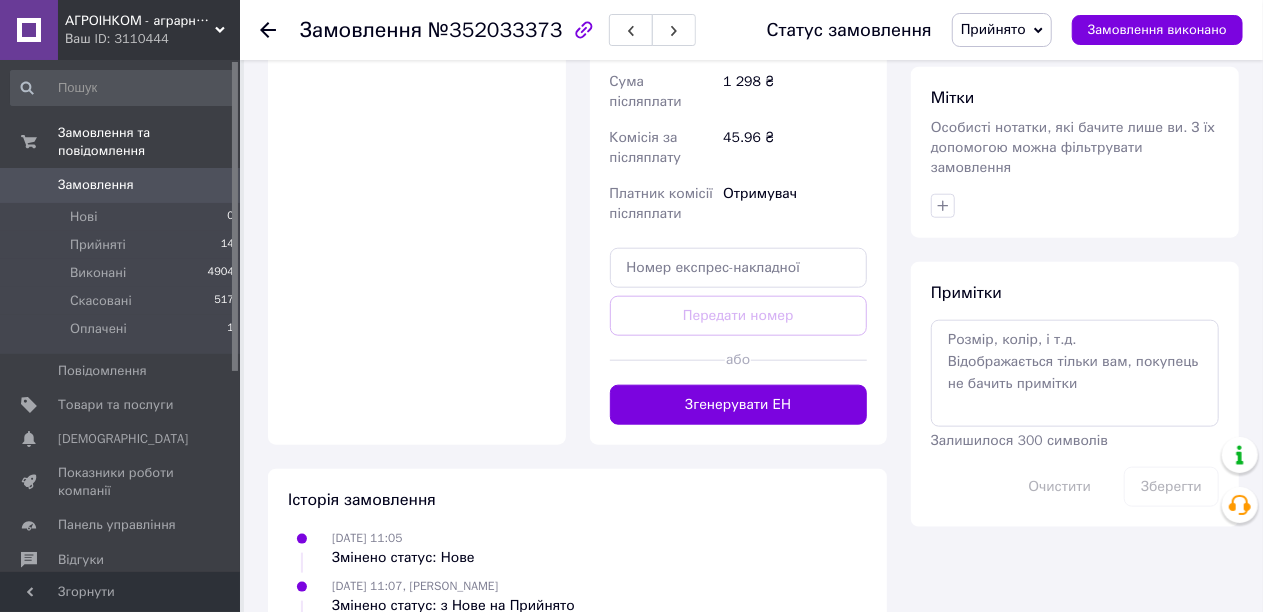 scroll, scrollTop: 1000, scrollLeft: 0, axis: vertical 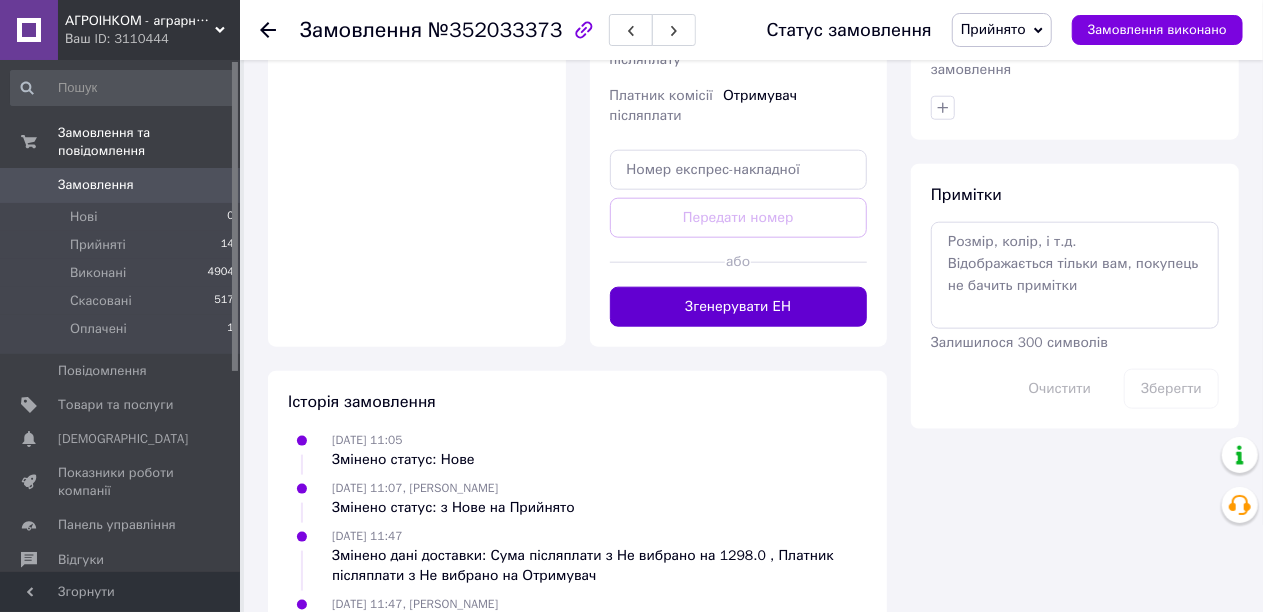 click on "Згенерувати ЕН" at bounding box center (739, 307) 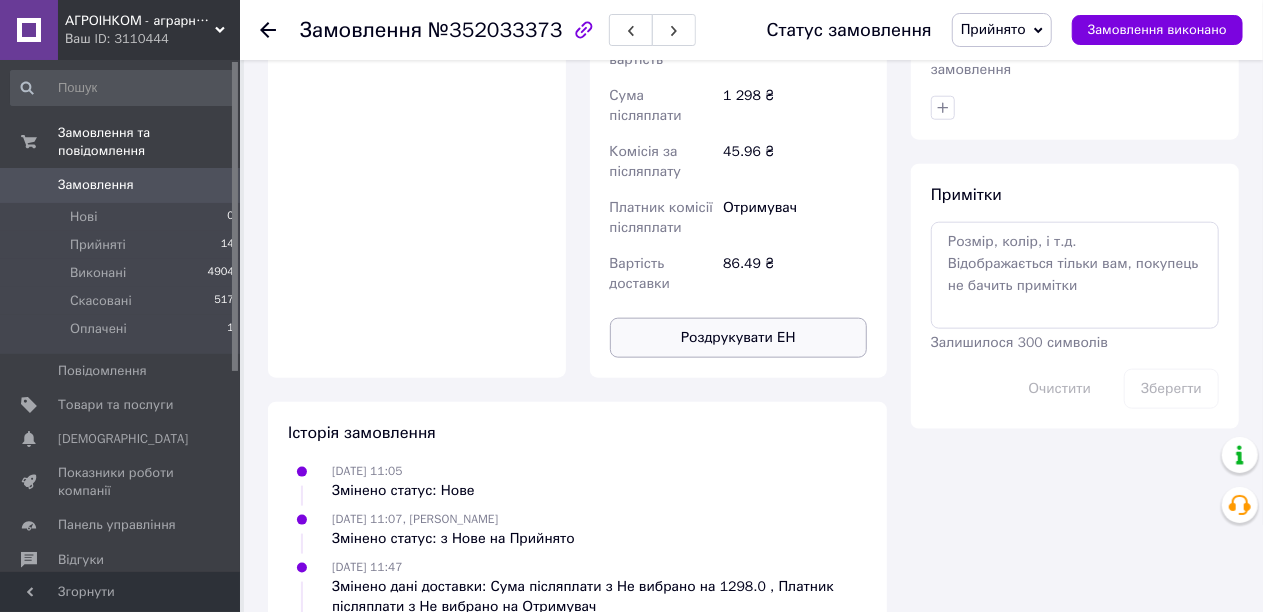 click on "Роздрукувати ЕН" at bounding box center [739, 338] 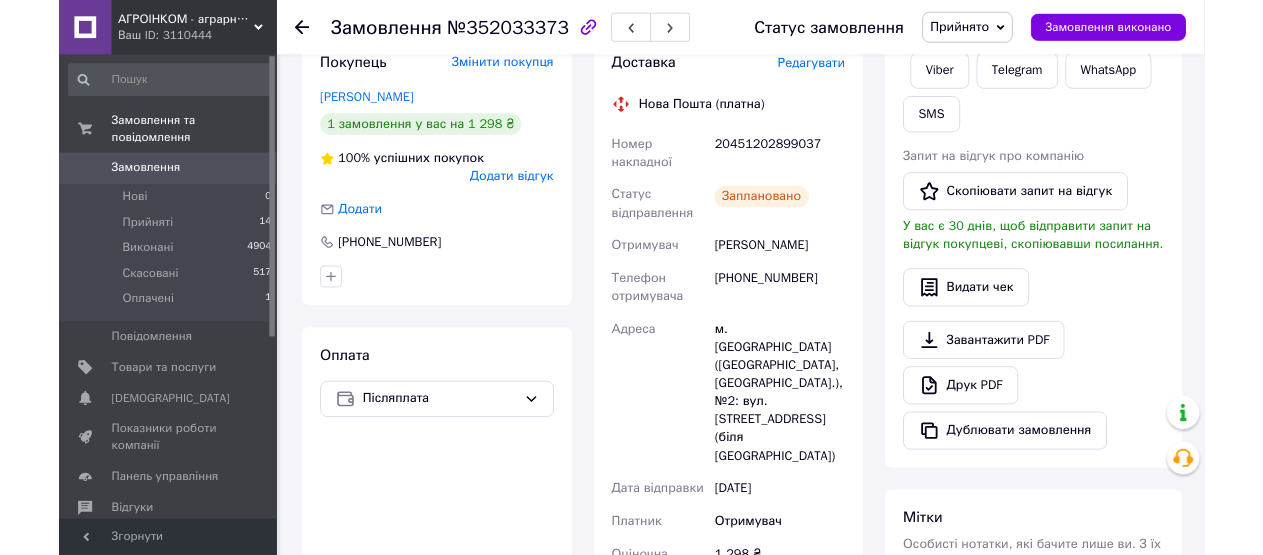 scroll, scrollTop: 437, scrollLeft: 0, axis: vertical 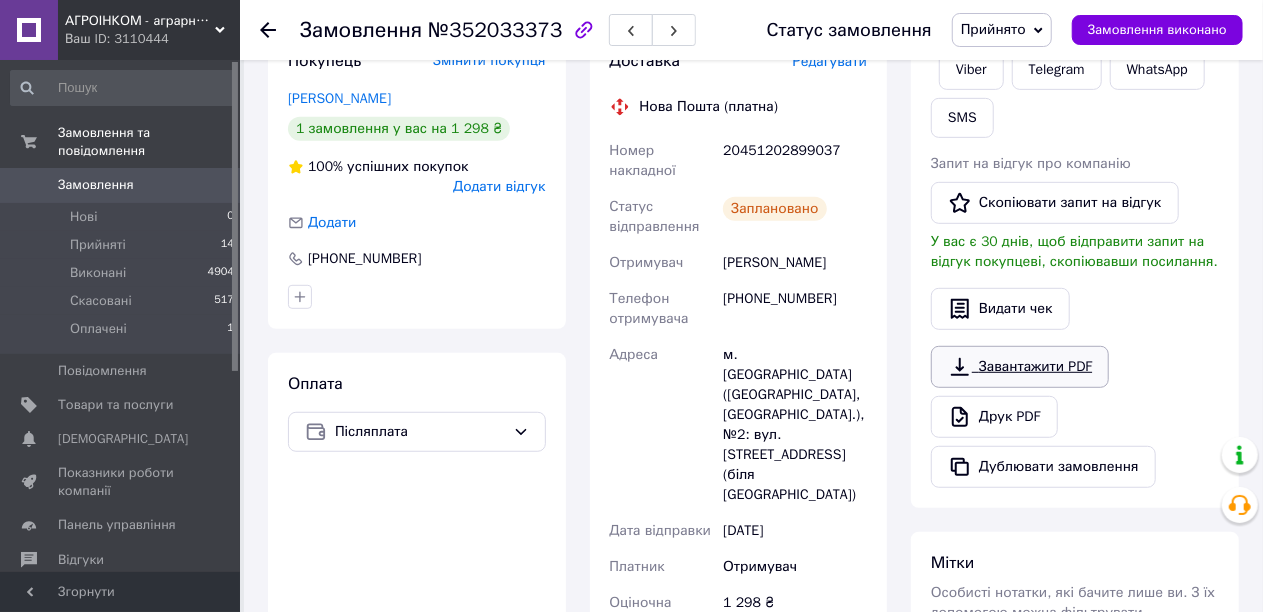 click on "Завантажити PDF" at bounding box center (1020, 367) 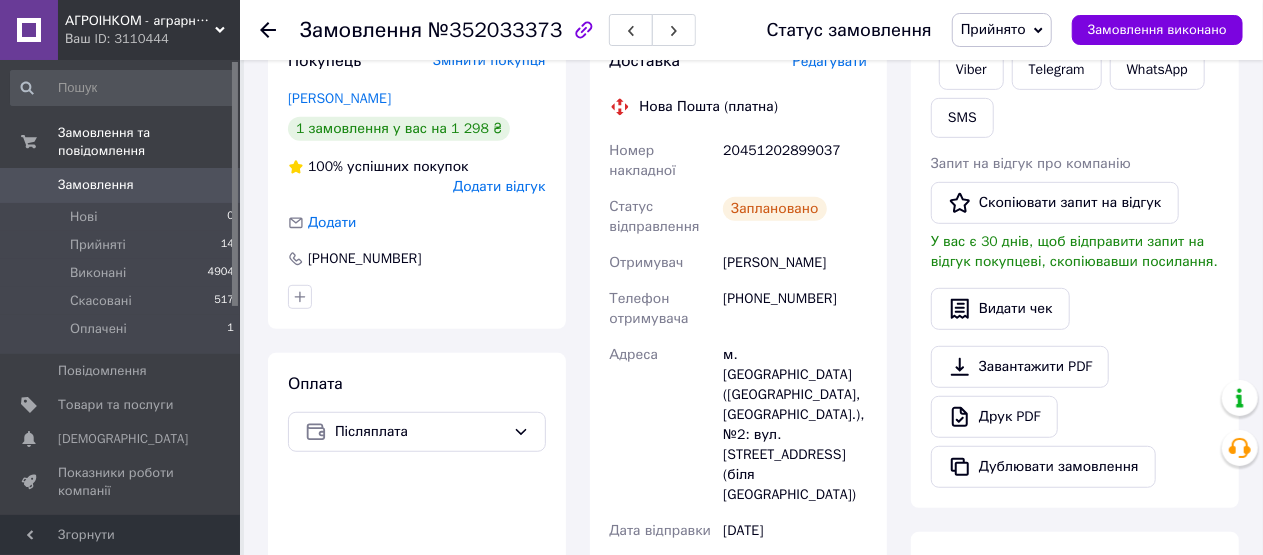 click 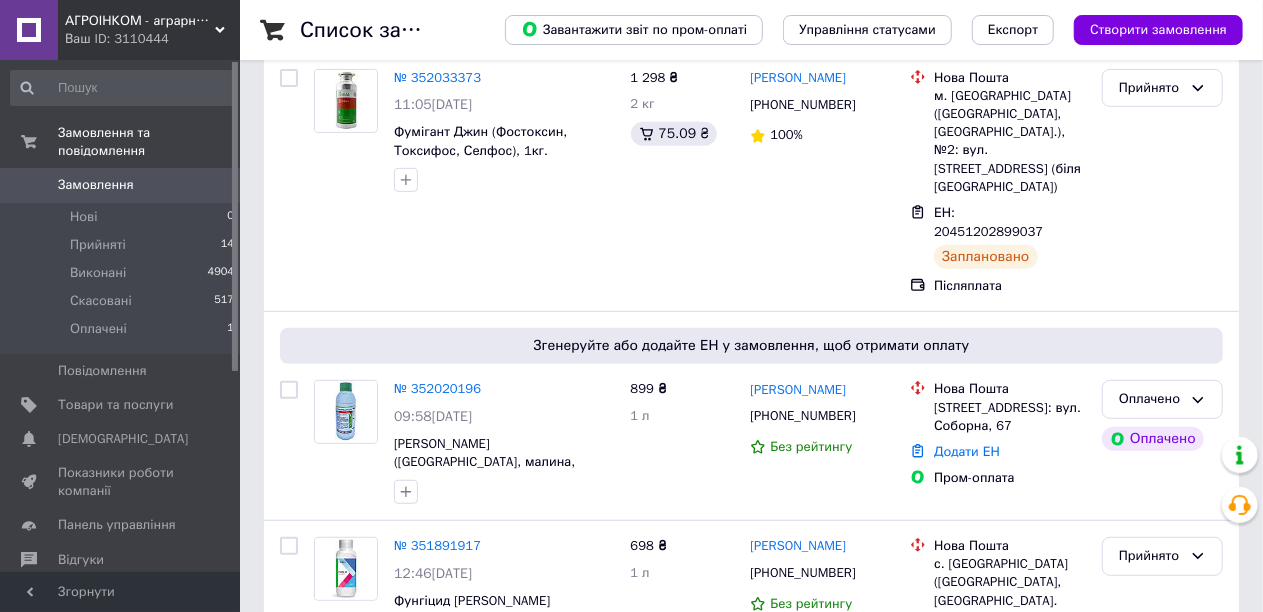 scroll, scrollTop: 400, scrollLeft: 0, axis: vertical 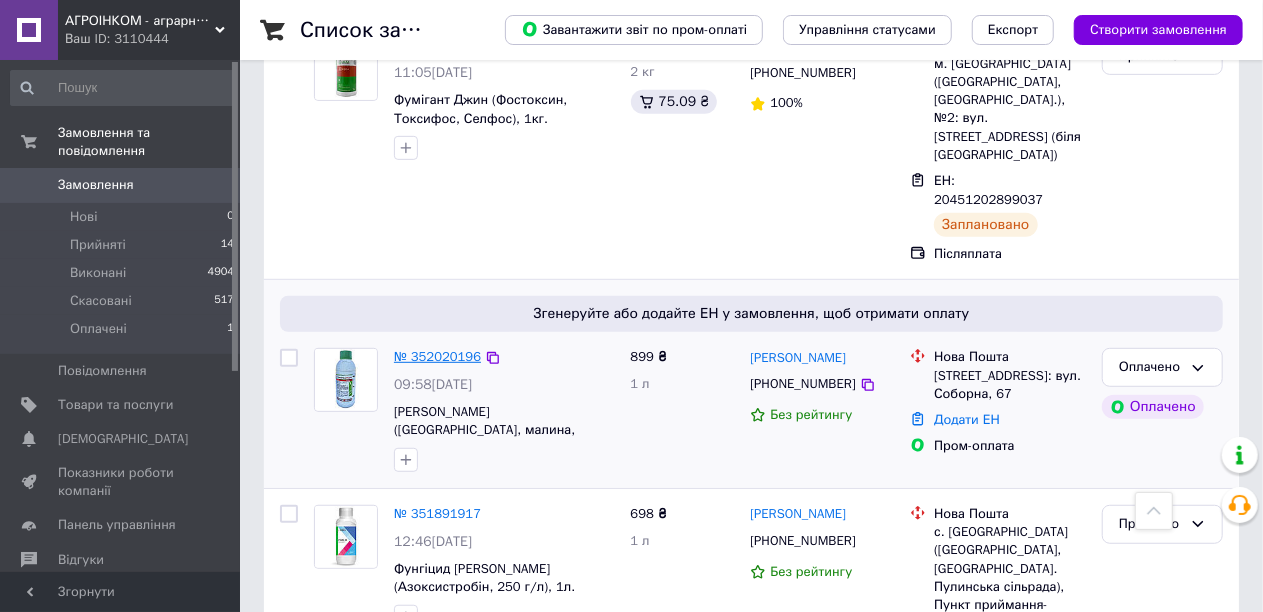 click on "№ 352020196" at bounding box center (437, 356) 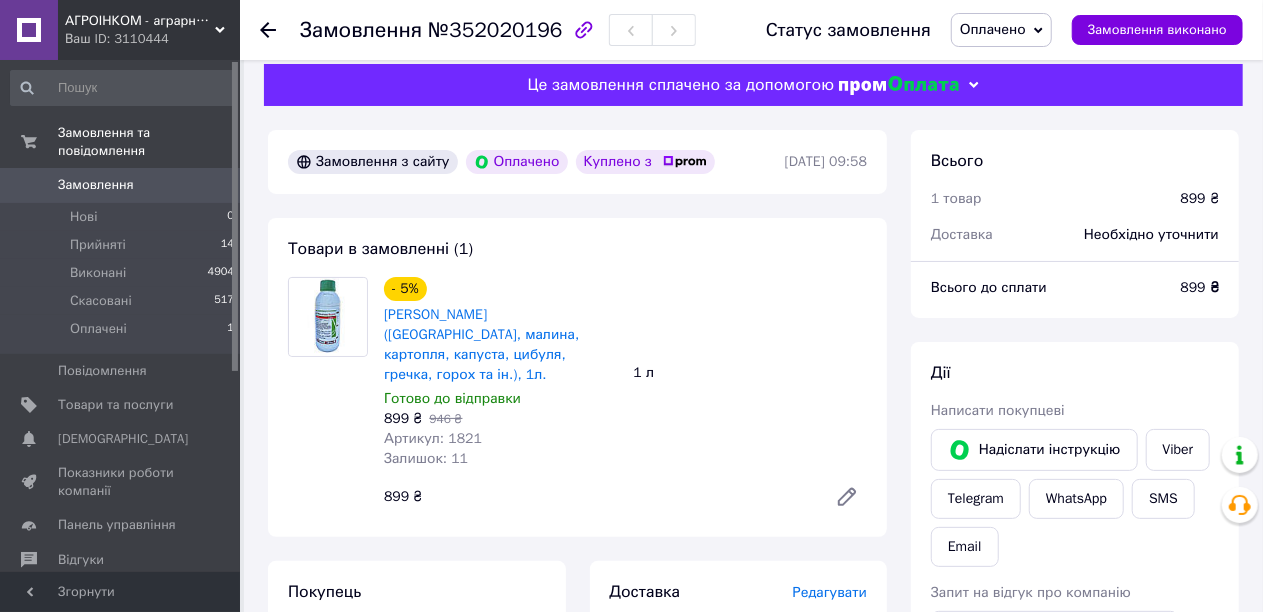 scroll, scrollTop: 0, scrollLeft: 0, axis: both 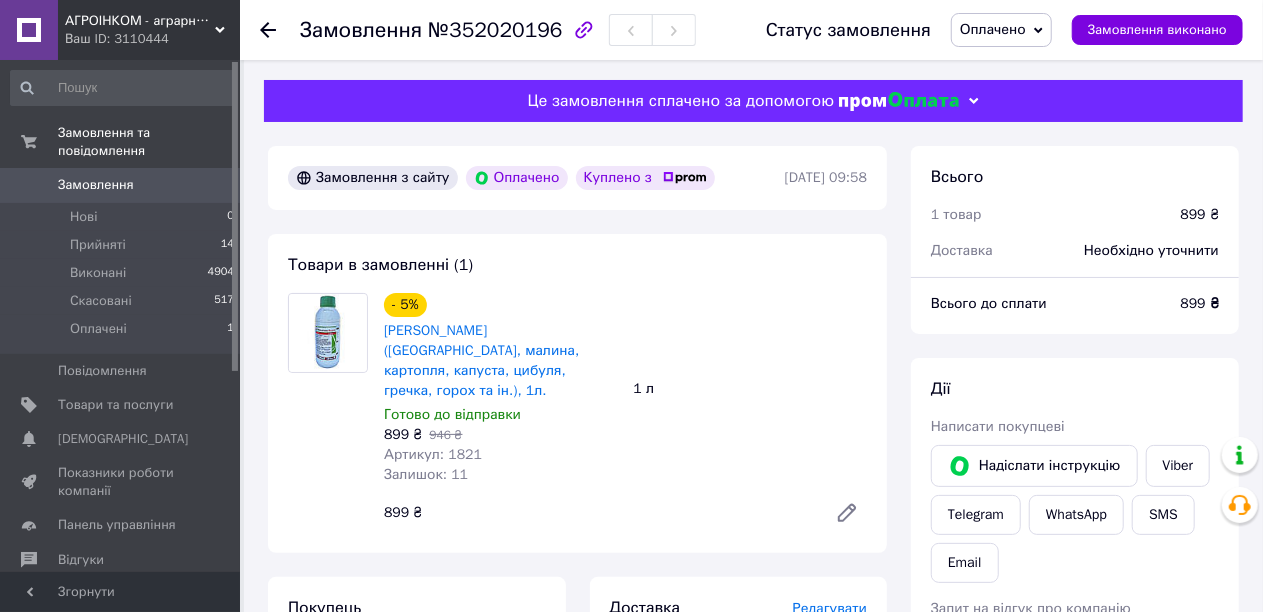 click 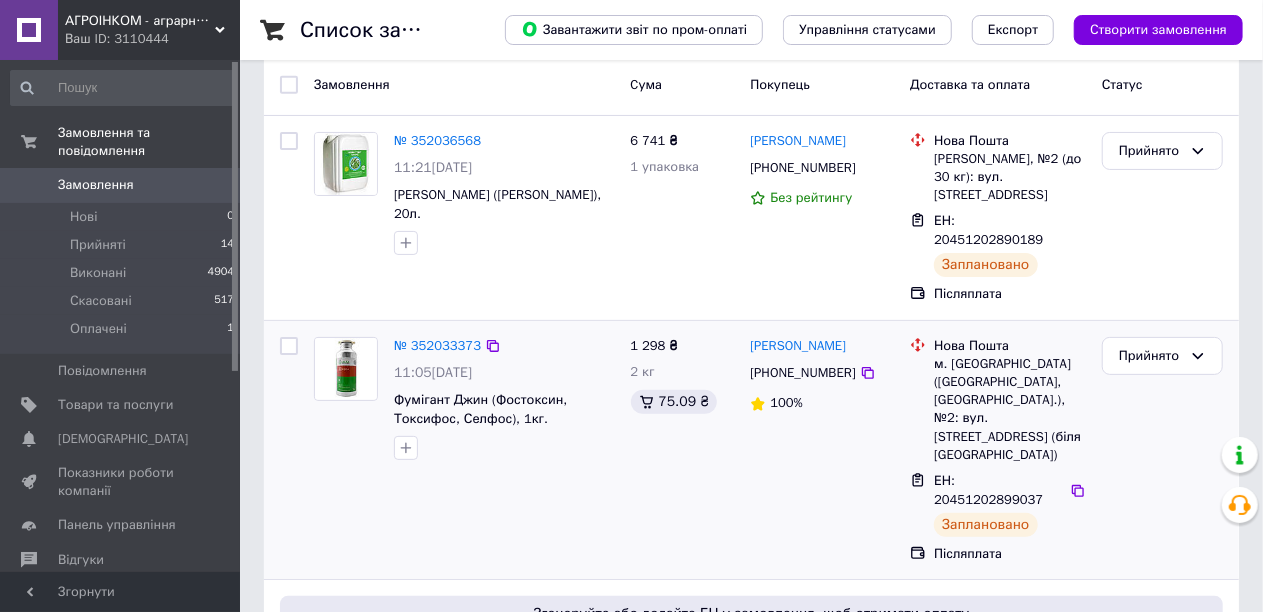 scroll, scrollTop: 0, scrollLeft: 0, axis: both 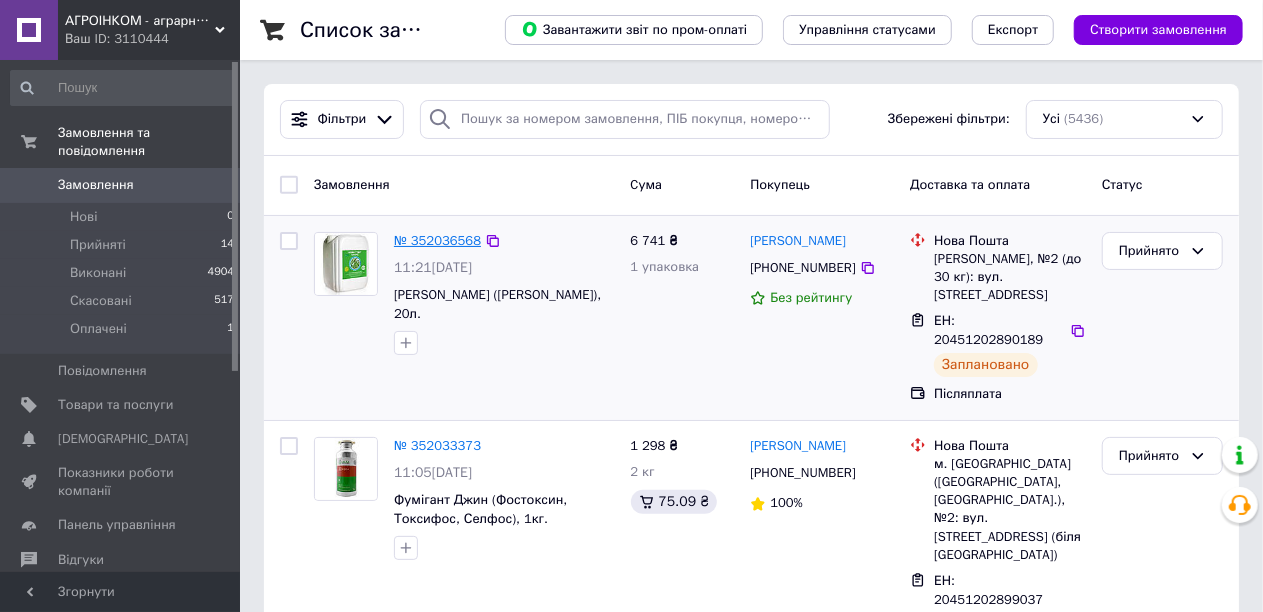 click on "№ 352036568" at bounding box center [437, 240] 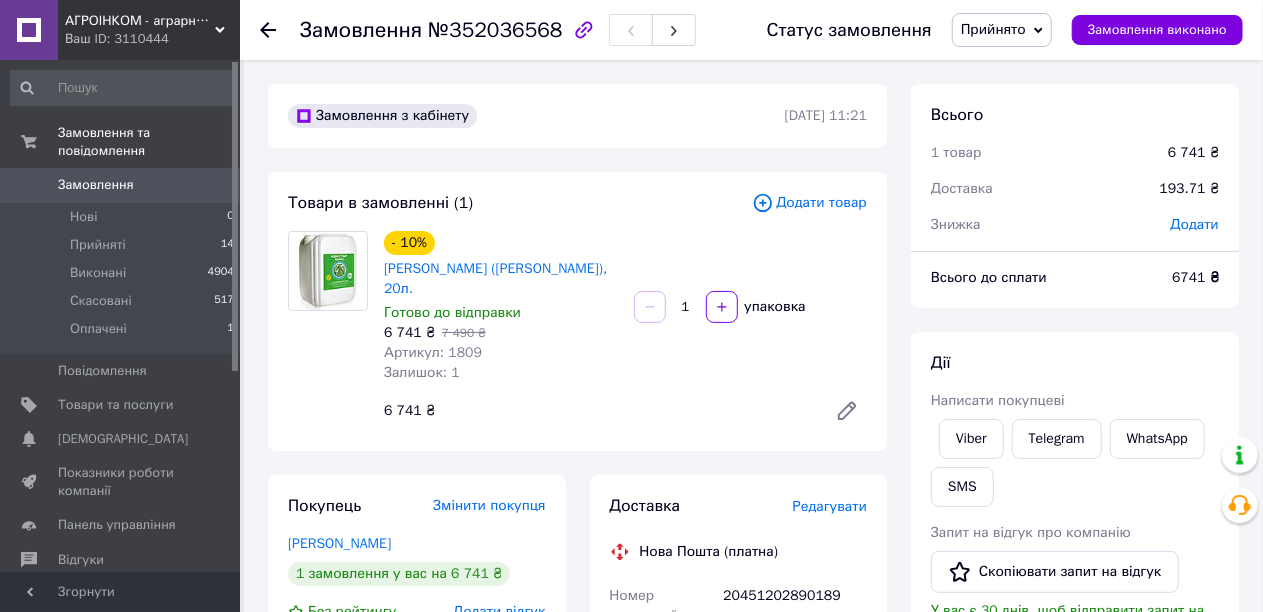 scroll, scrollTop: 14, scrollLeft: 0, axis: vertical 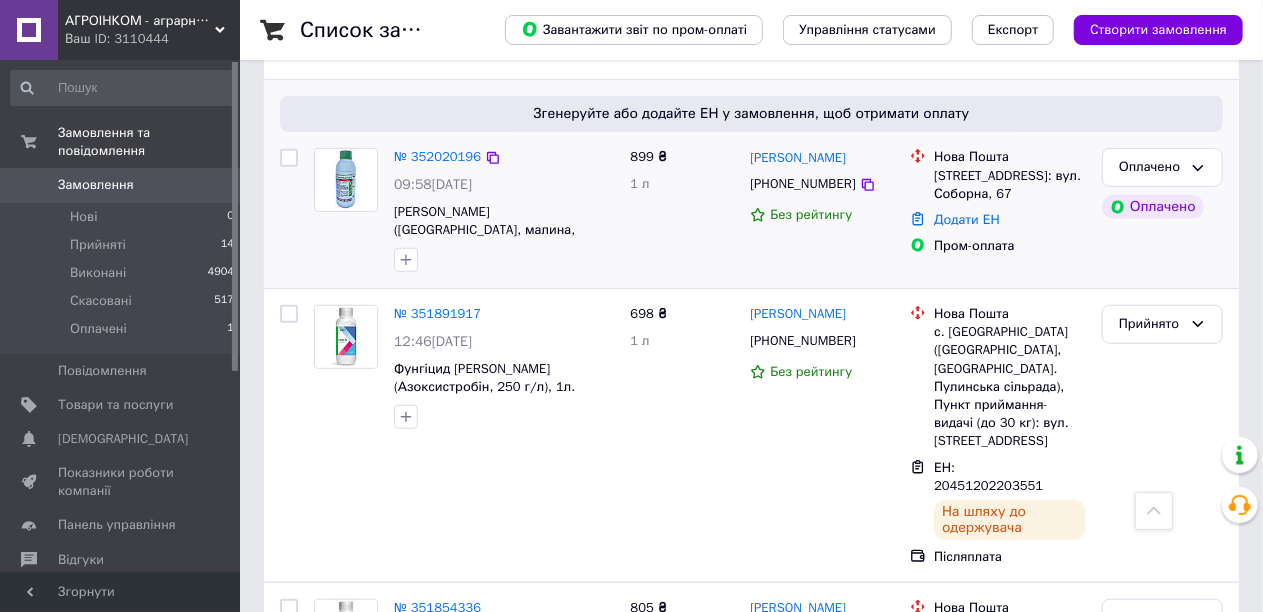 click on "899 ₴ 1 л" at bounding box center (683, 210) 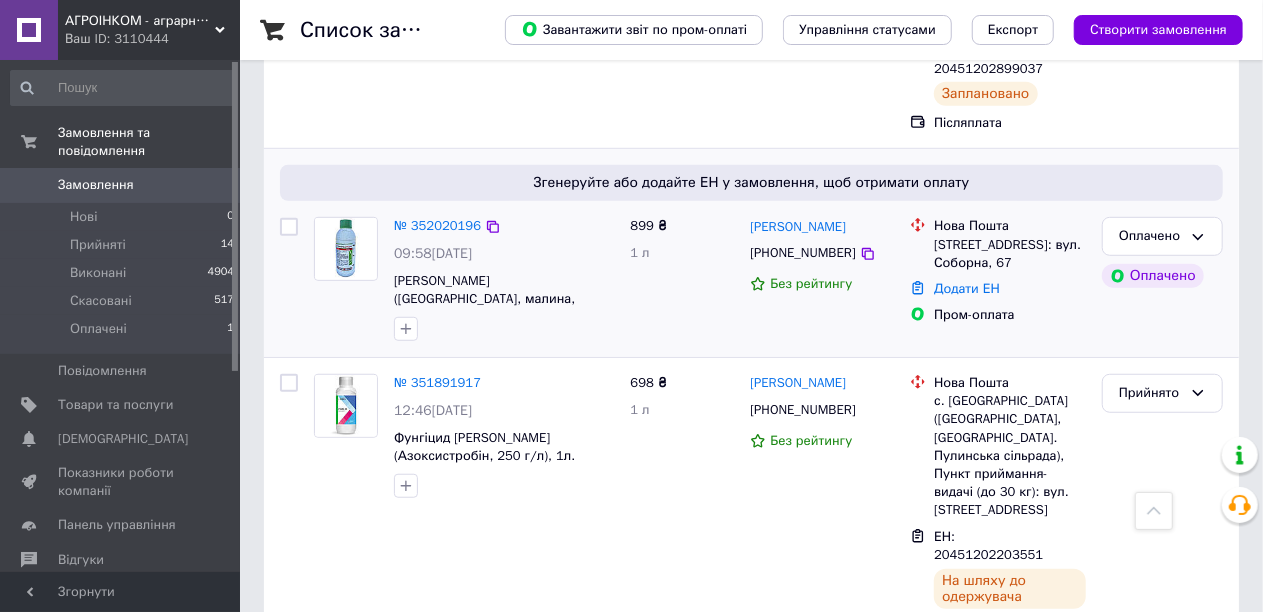 scroll, scrollTop: 500, scrollLeft: 0, axis: vertical 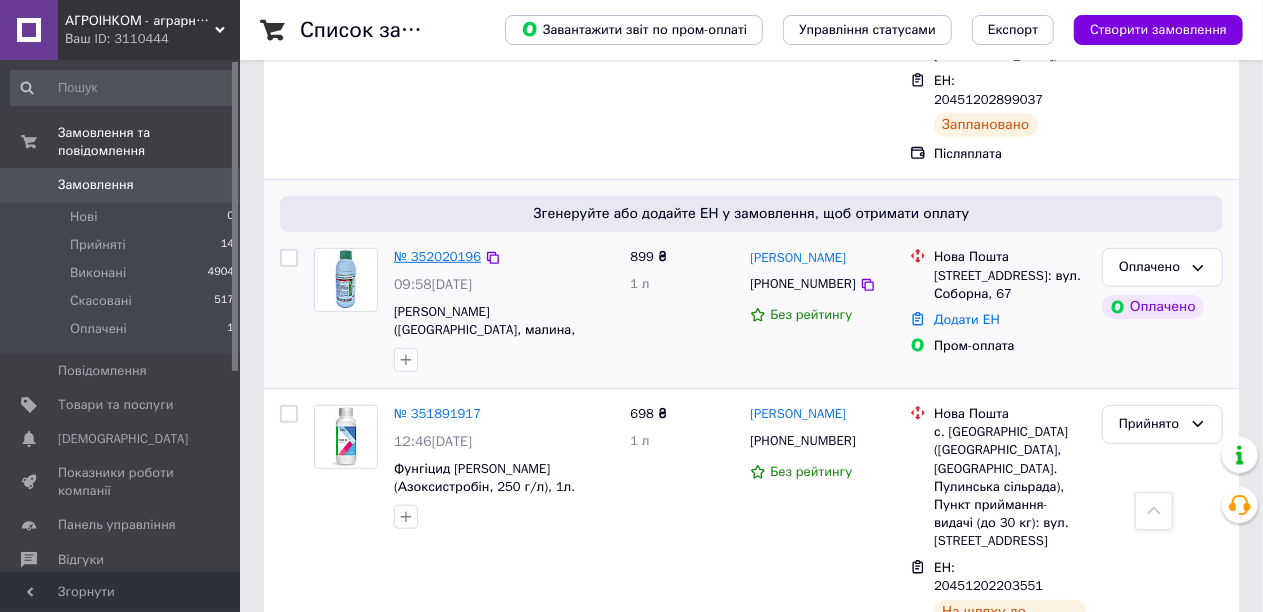 click on "№ 352020196" at bounding box center [437, 256] 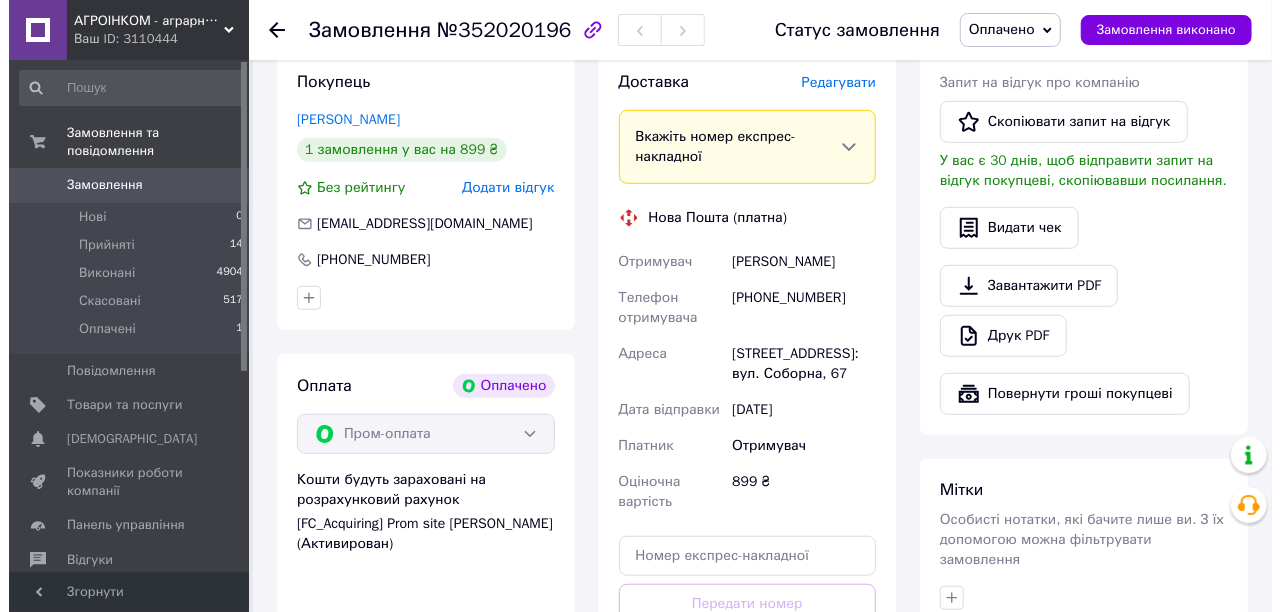 scroll, scrollTop: 500, scrollLeft: 0, axis: vertical 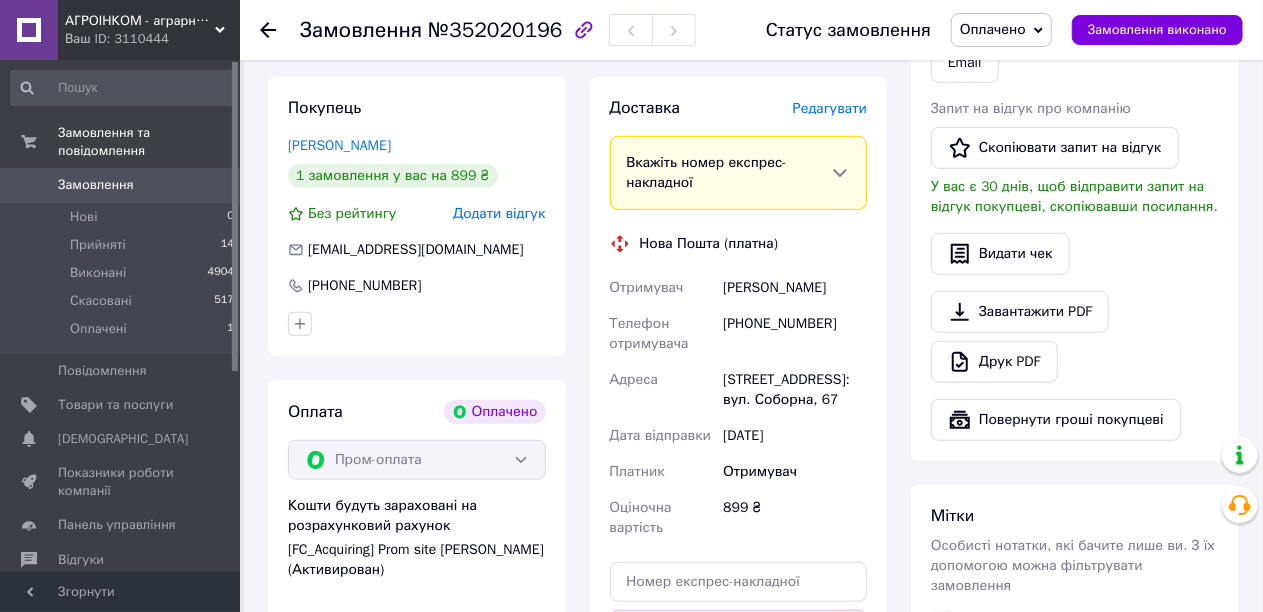 click on "Редагувати" at bounding box center [830, 108] 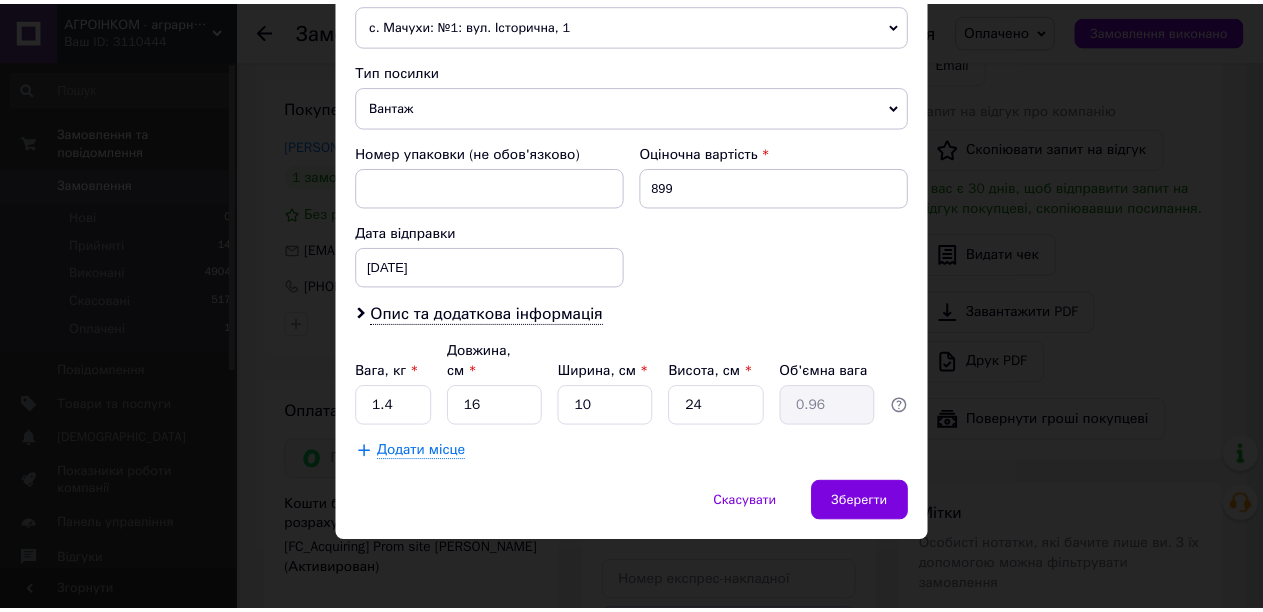 scroll, scrollTop: 847, scrollLeft: 0, axis: vertical 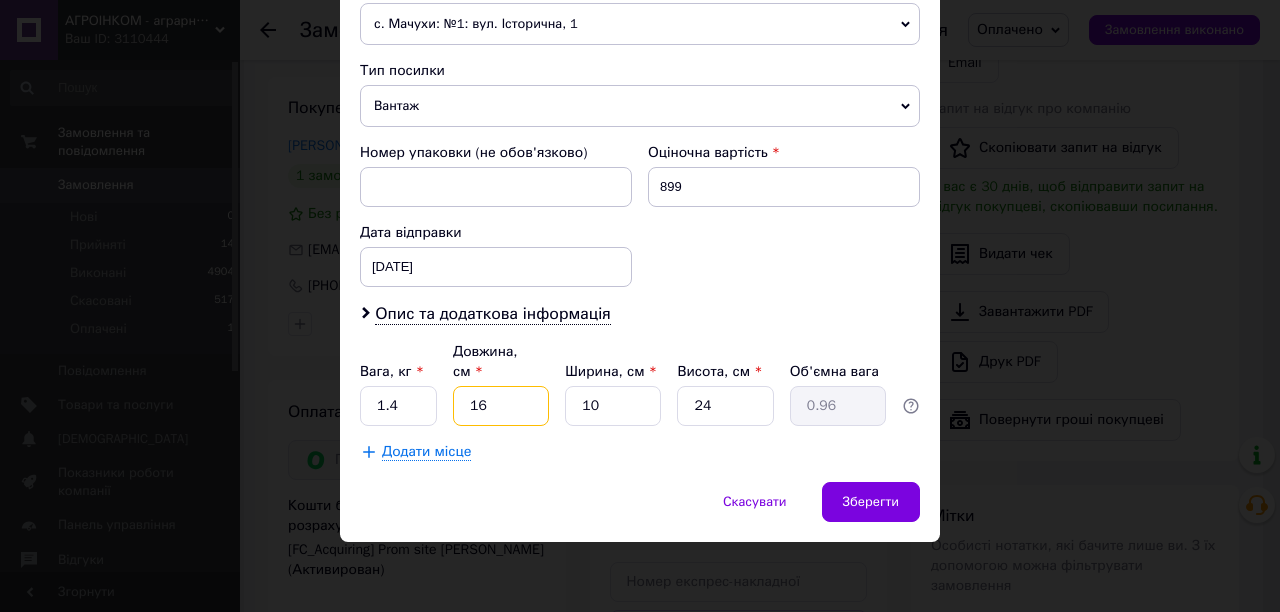drag, startPoint x: 484, startPoint y: 398, endPoint x: 474, endPoint y: 399, distance: 10.049875 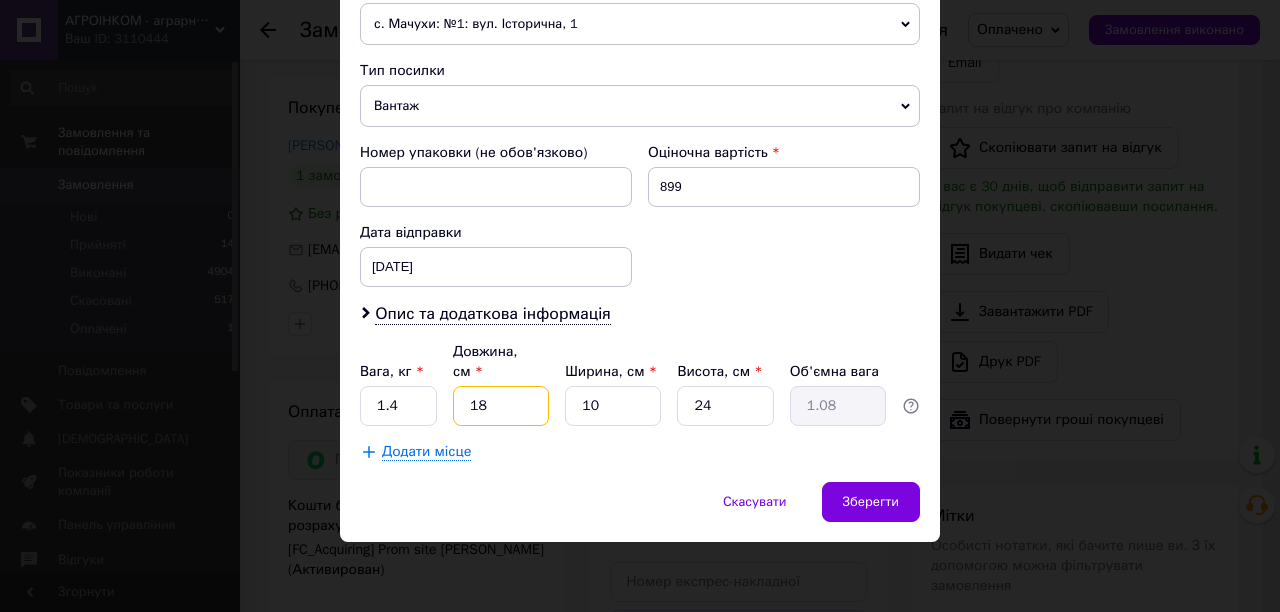 type on "18" 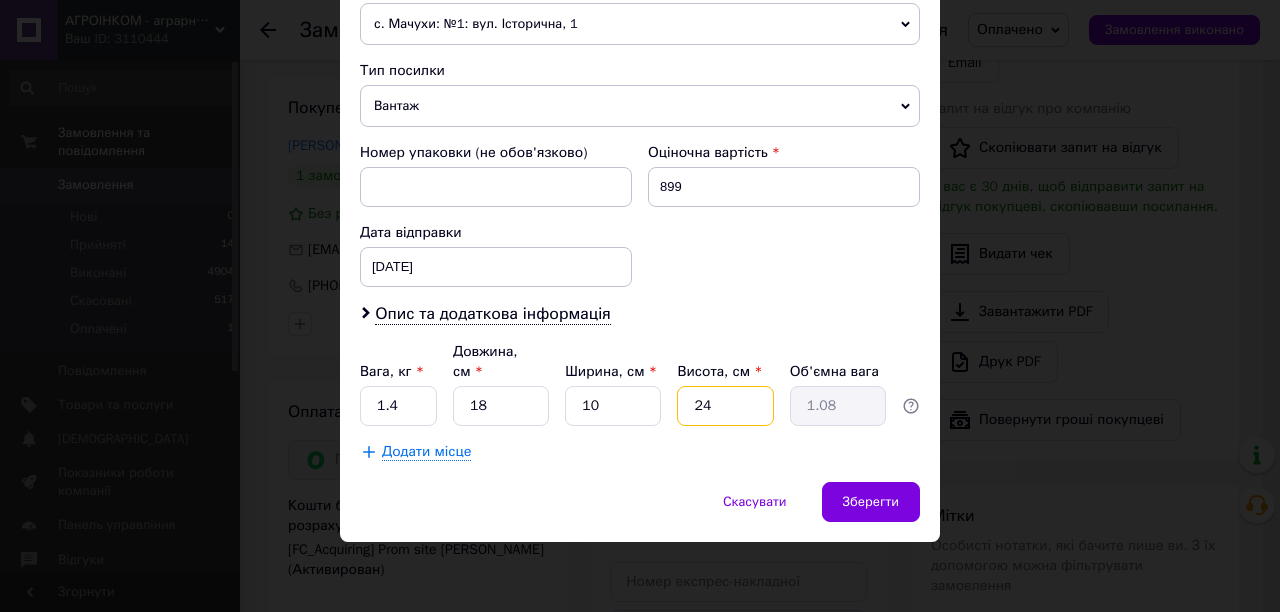 drag, startPoint x: 725, startPoint y: 406, endPoint x: 702, endPoint y: 406, distance: 23 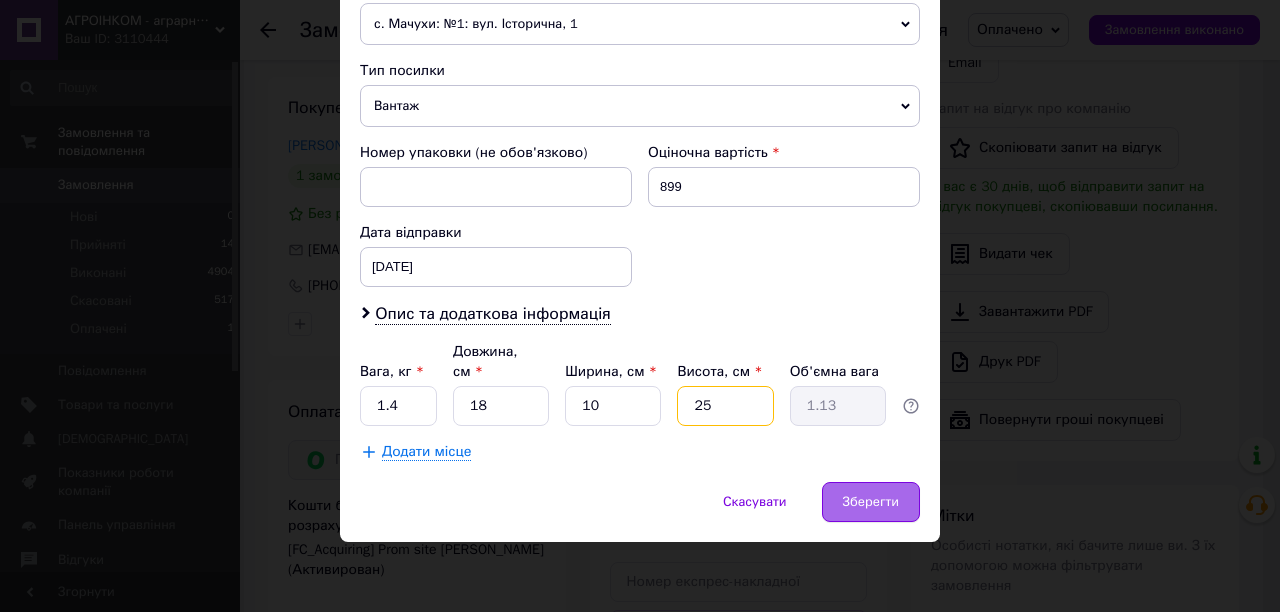 type on "25" 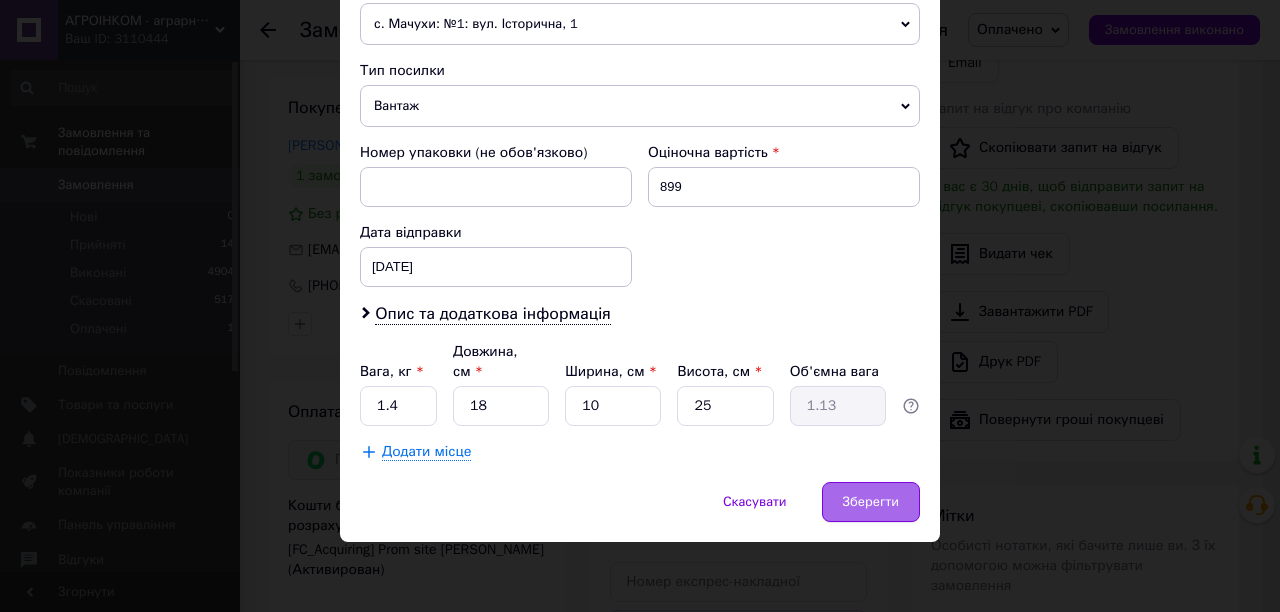 click on "Зберегти" at bounding box center (871, 502) 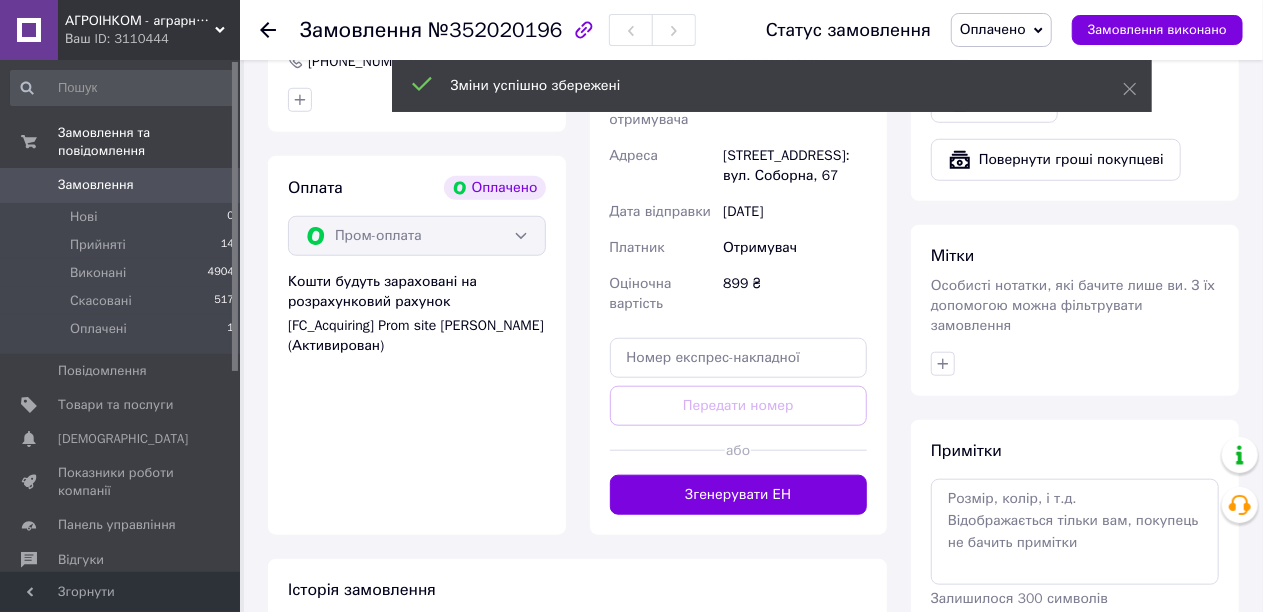 scroll, scrollTop: 863, scrollLeft: 0, axis: vertical 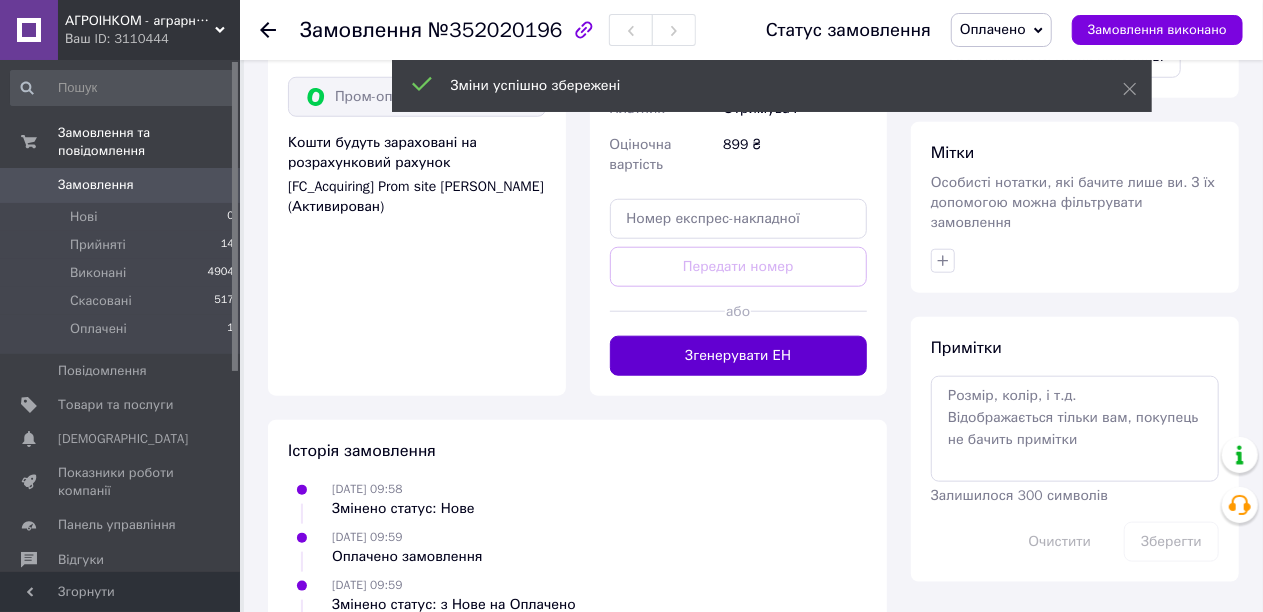 click on "Згенерувати ЕН" at bounding box center (739, 356) 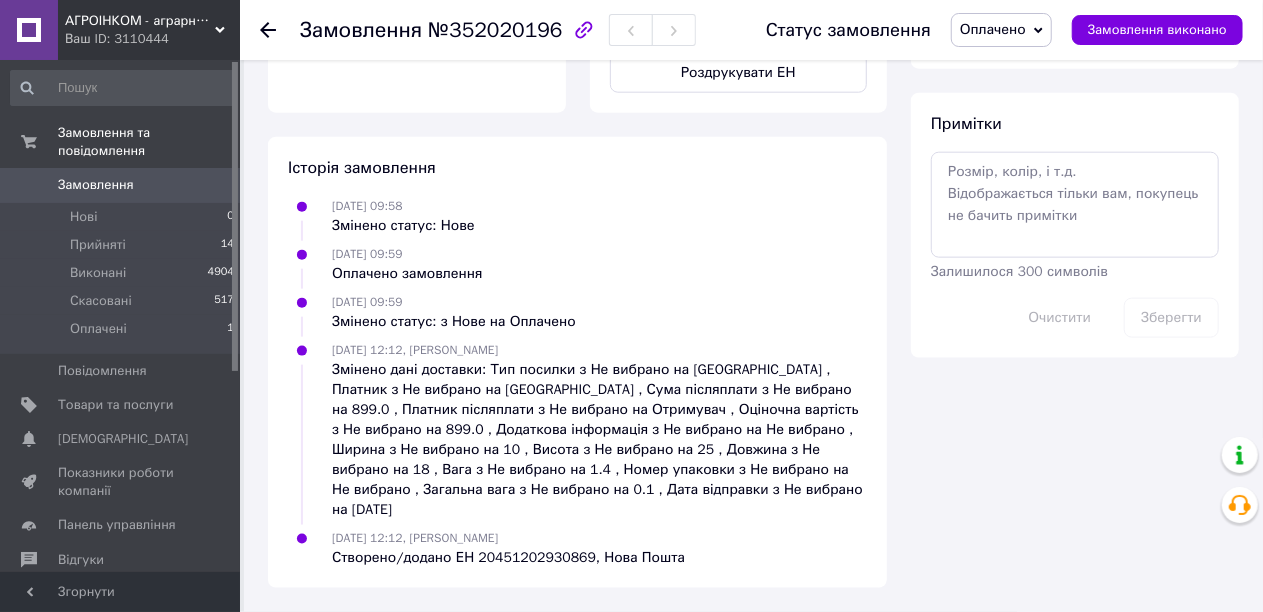 scroll, scrollTop: 1163, scrollLeft: 0, axis: vertical 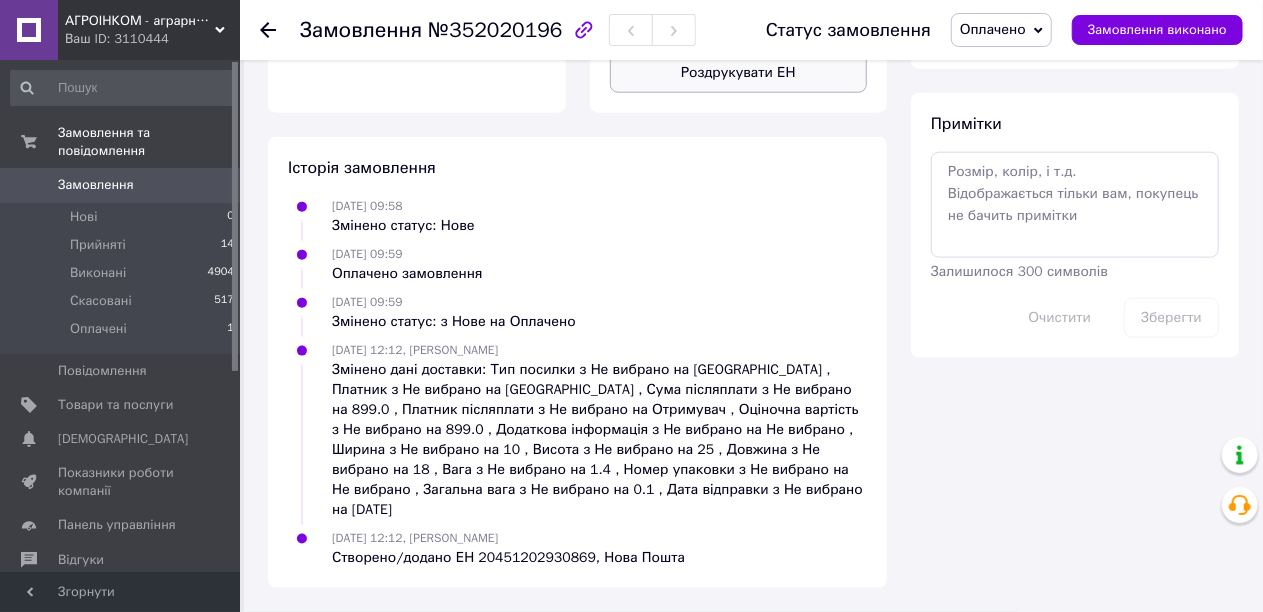 click on "Роздрукувати ЕН" at bounding box center [739, 73] 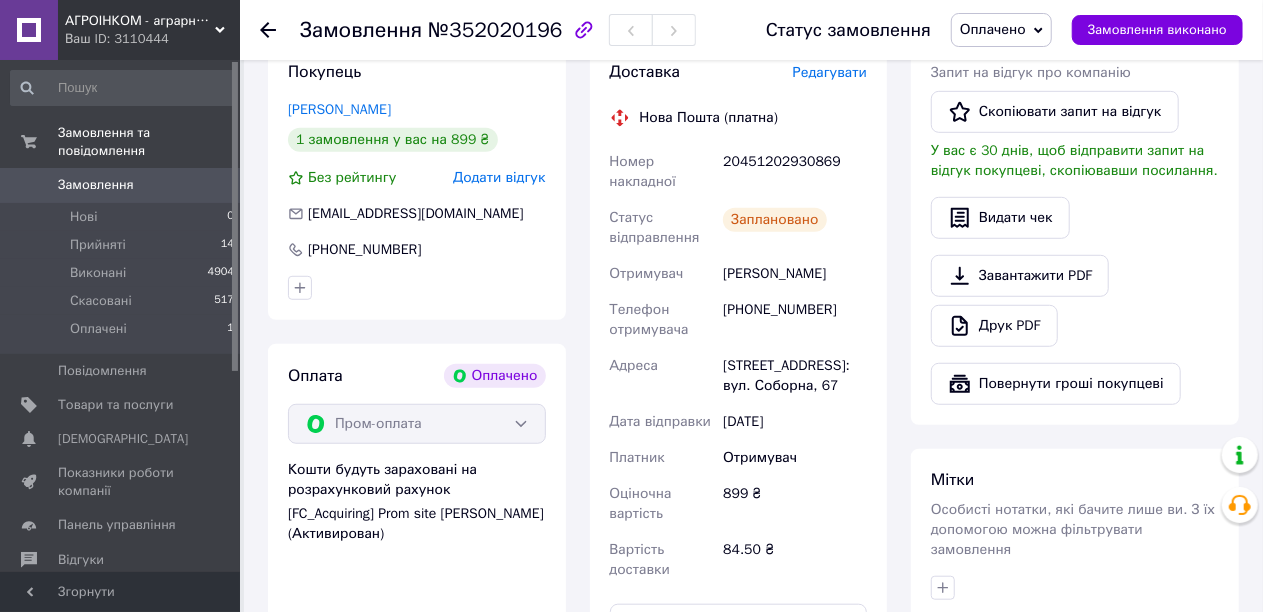 scroll, scrollTop: 544, scrollLeft: 0, axis: vertical 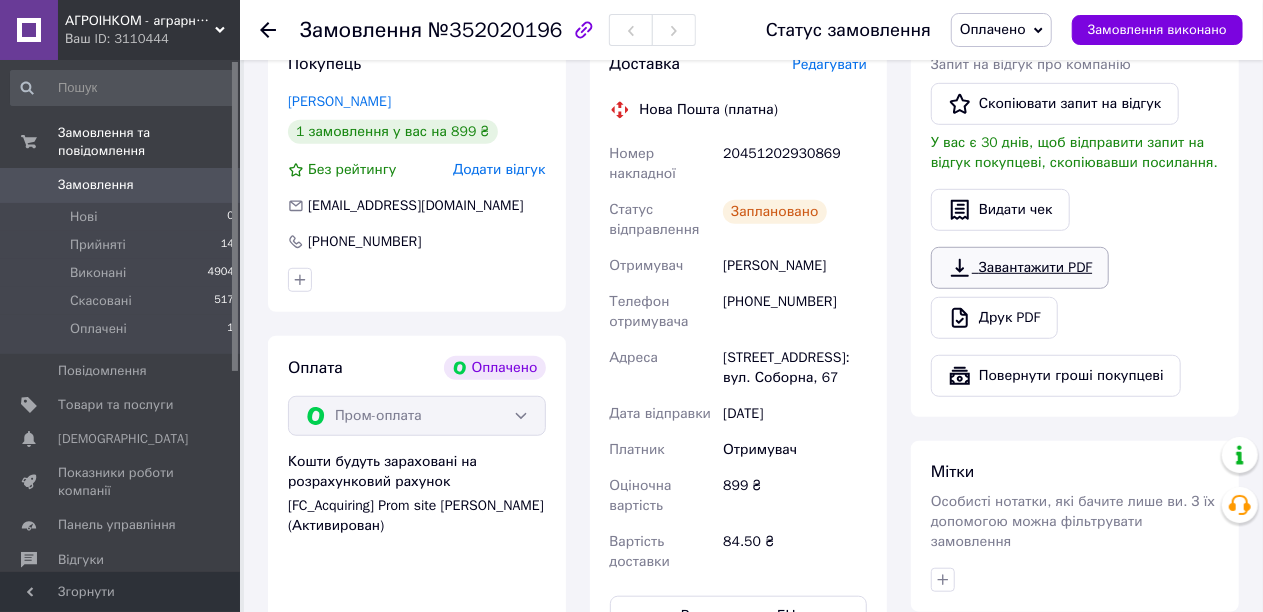 click on "Завантажити PDF" at bounding box center [1020, 268] 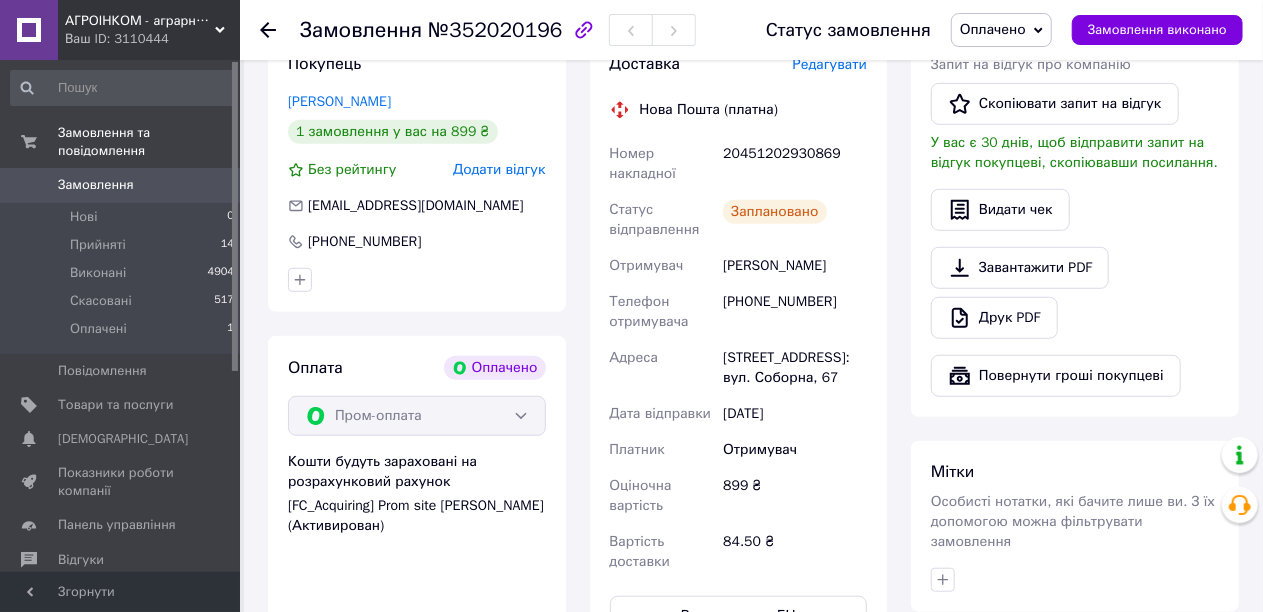 click 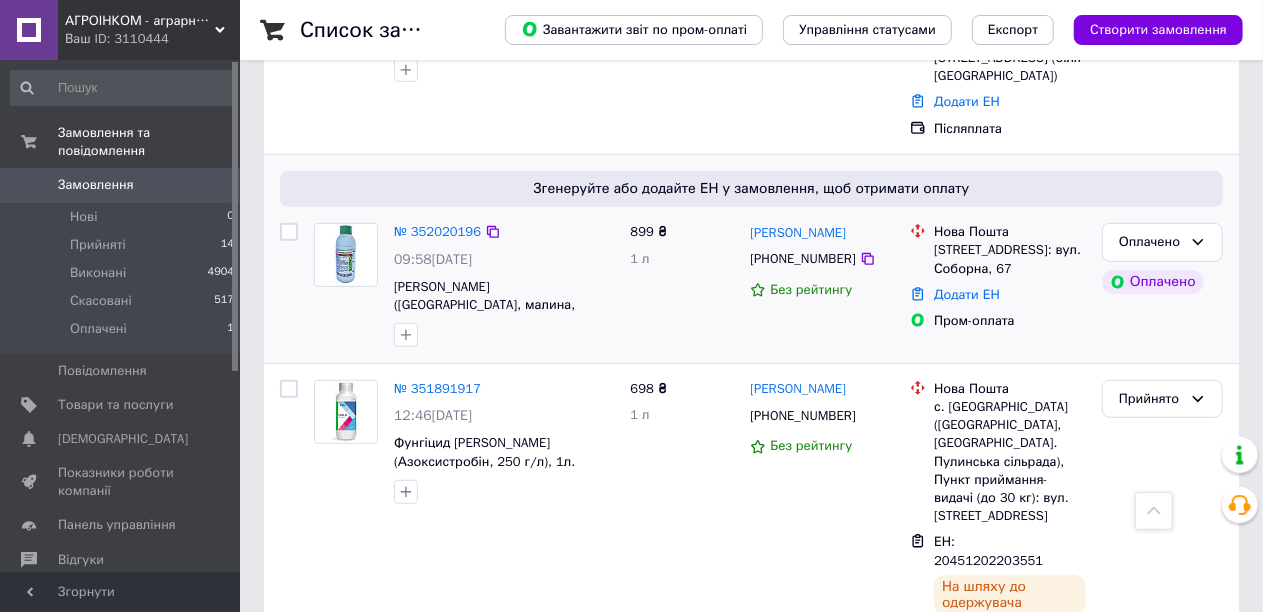 scroll, scrollTop: 400, scrollLeft: 0, axis: vertical 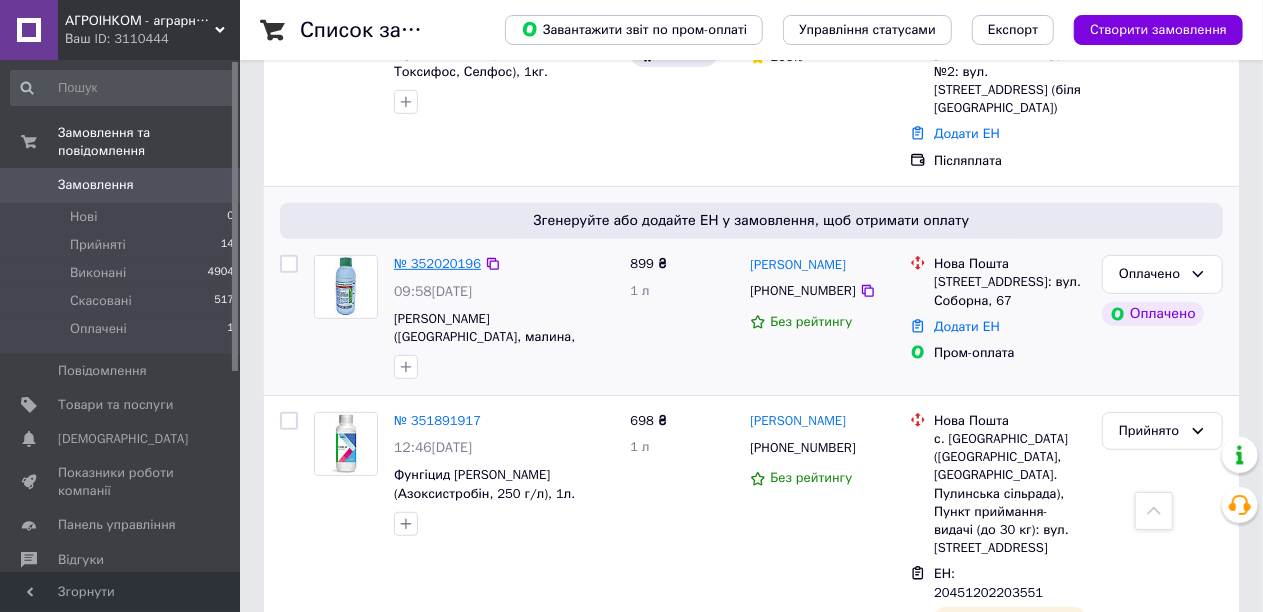 click on "№ 352020196" at bounding box center (437, 263) 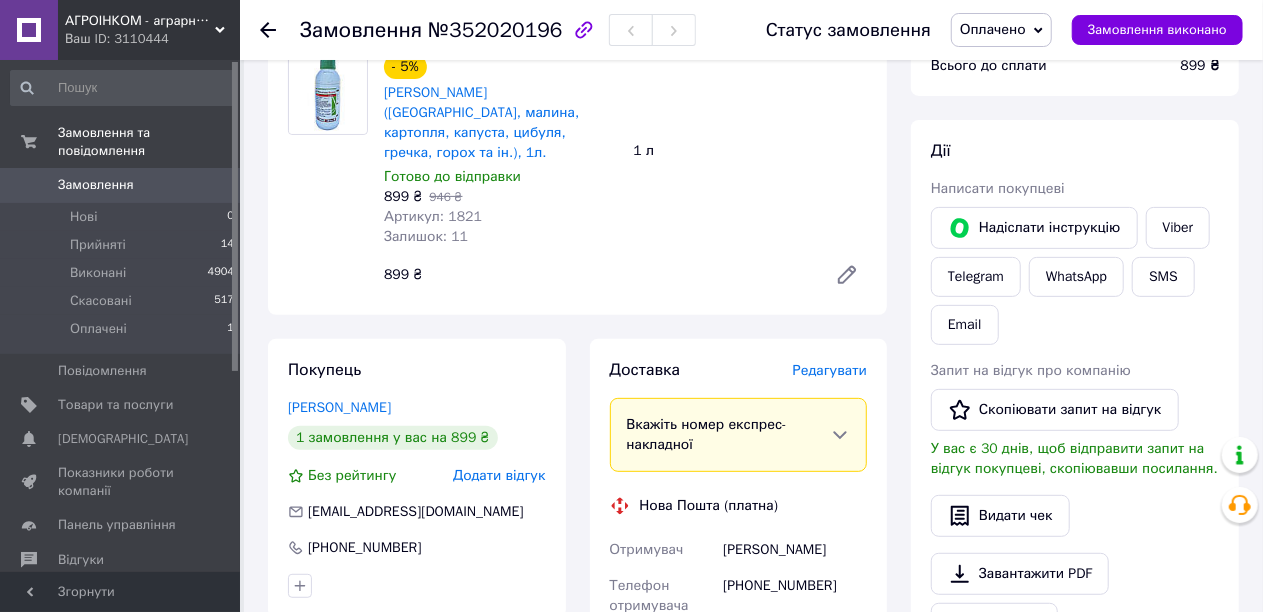 scroll, scrollTop: 0, scrollLeft: 0, axis: both 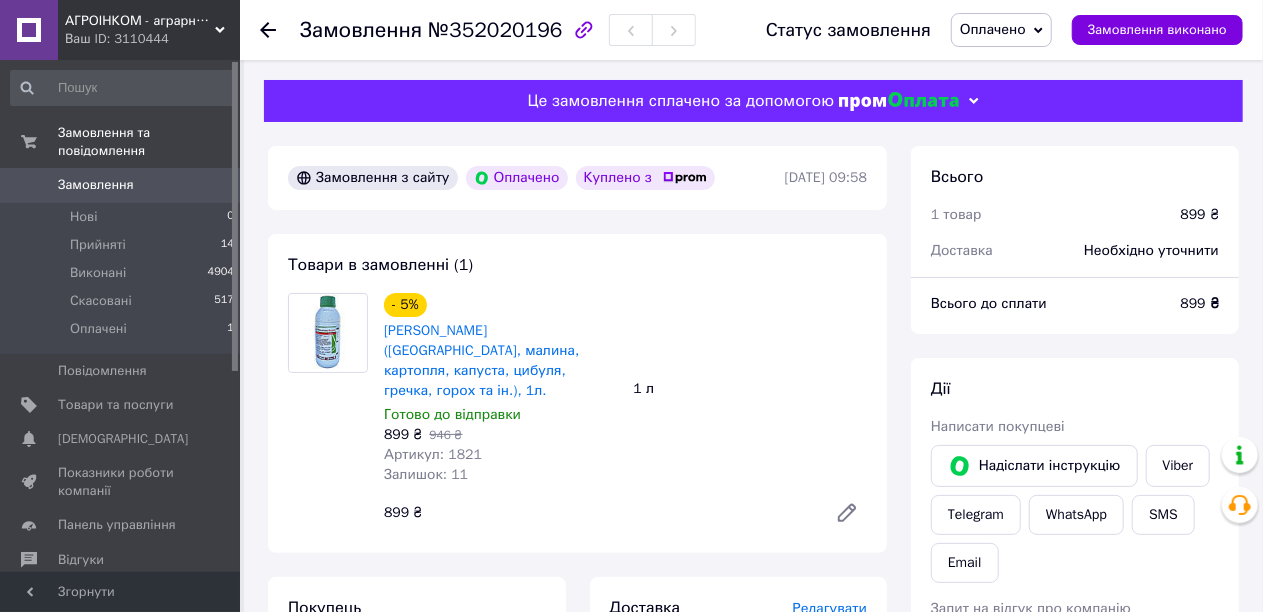 click 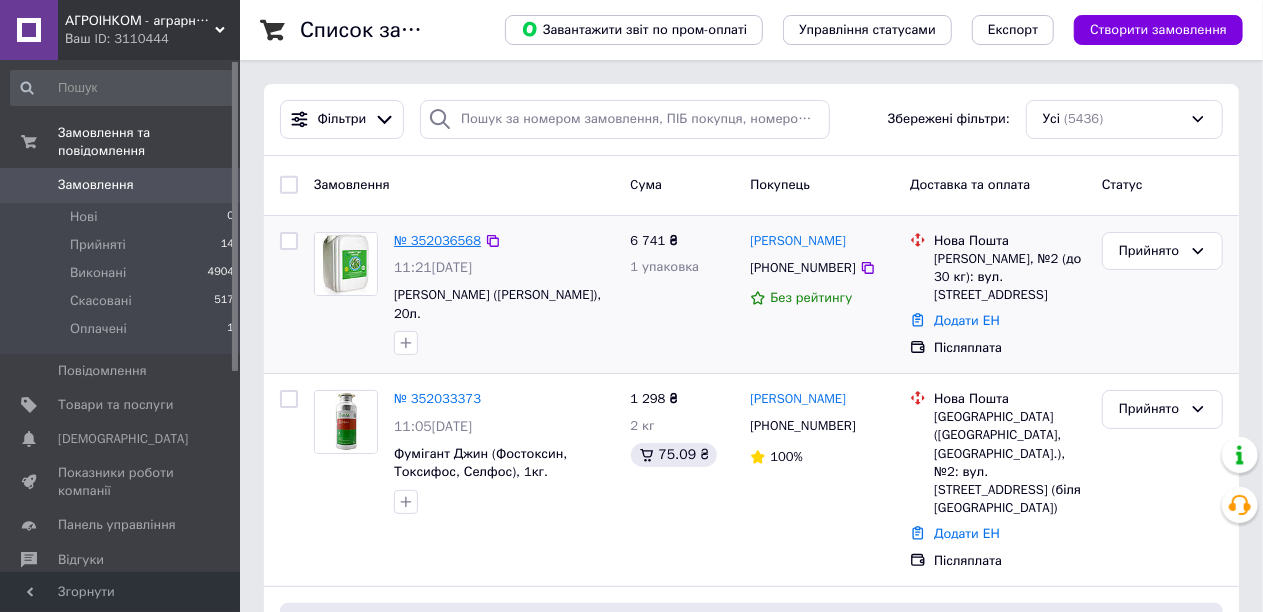 click on "№ 352036568" at bounding box center (437, 240) 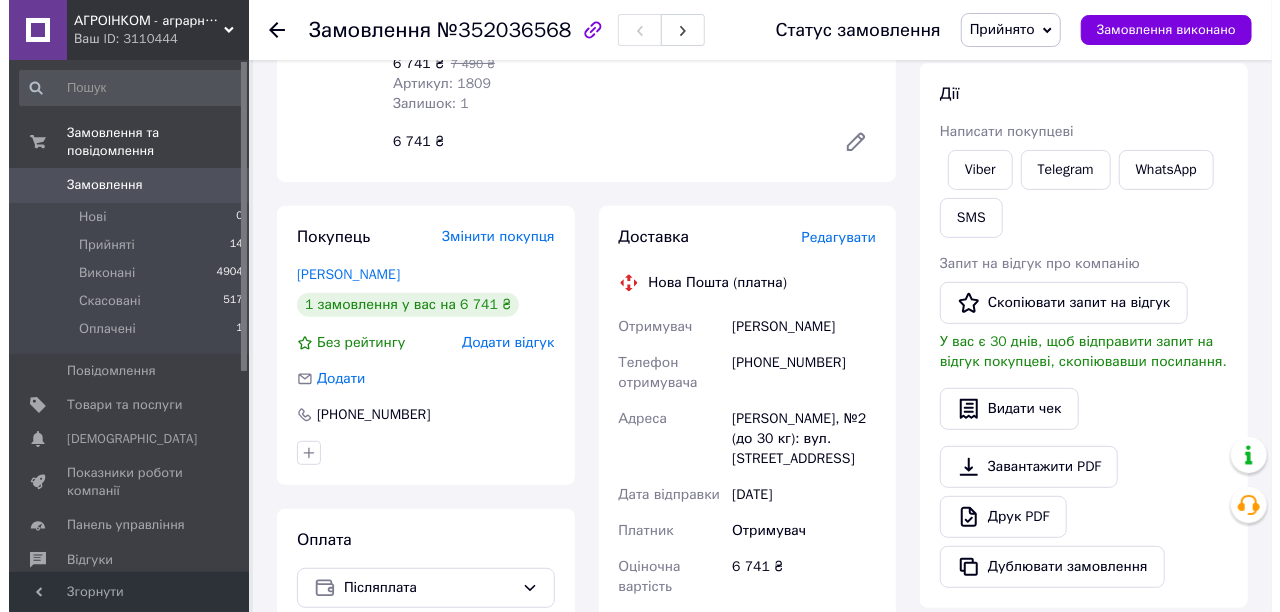 scroll, scrollTop: 300, scrollLeft: 0, axis: vertical 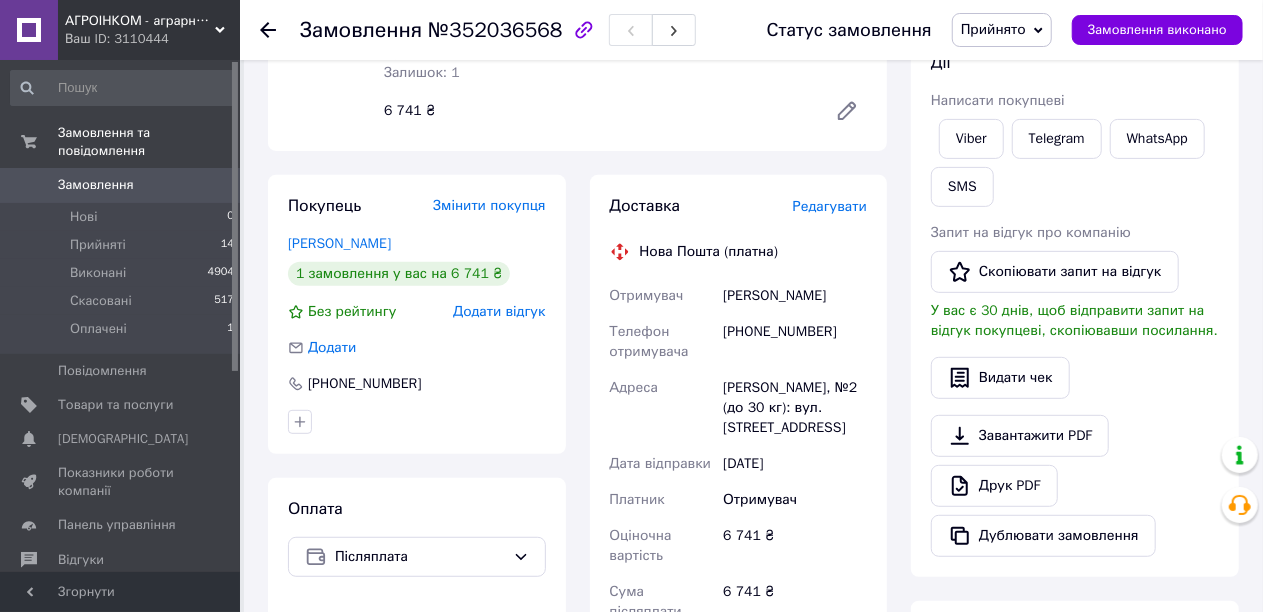 click on "Редагувати" at bounding box center [830, 206] 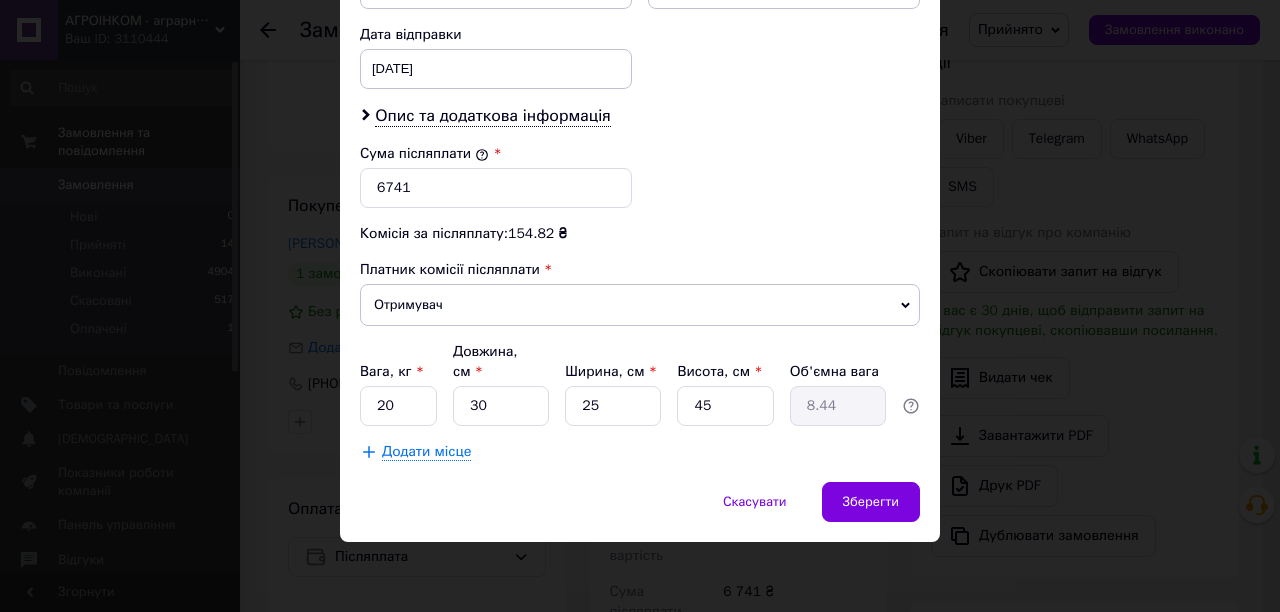 scroll, scrollTop: 1069, scrollLeft: 0, axis: vertical 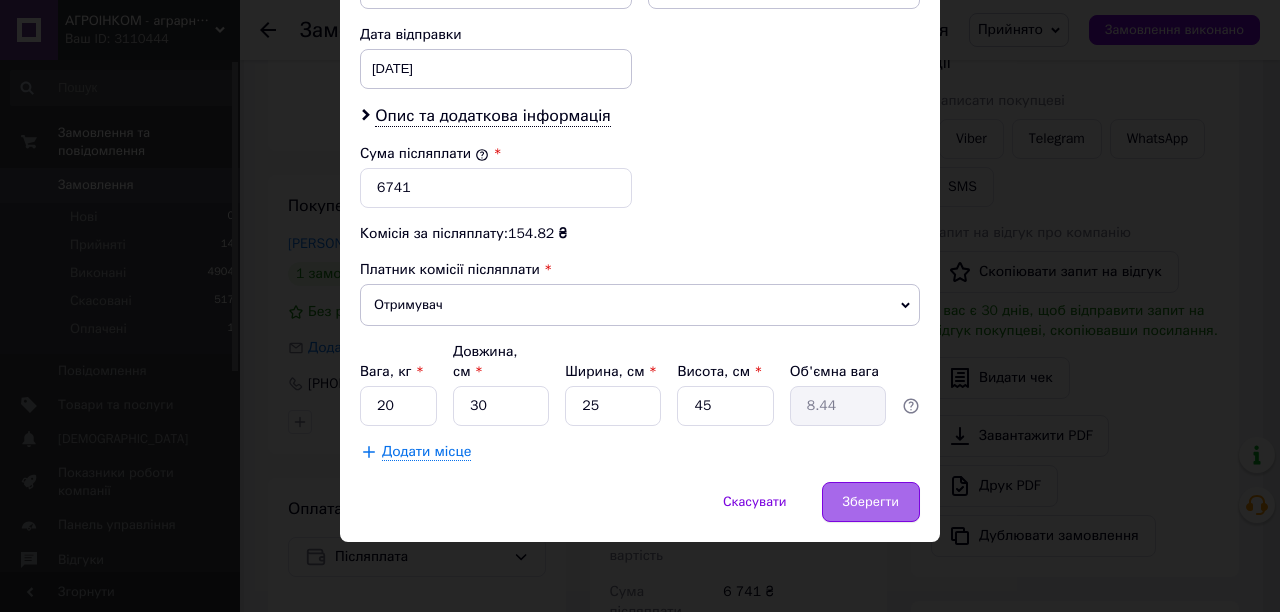 click on "Зберегти" at bounding box center [871, 502] 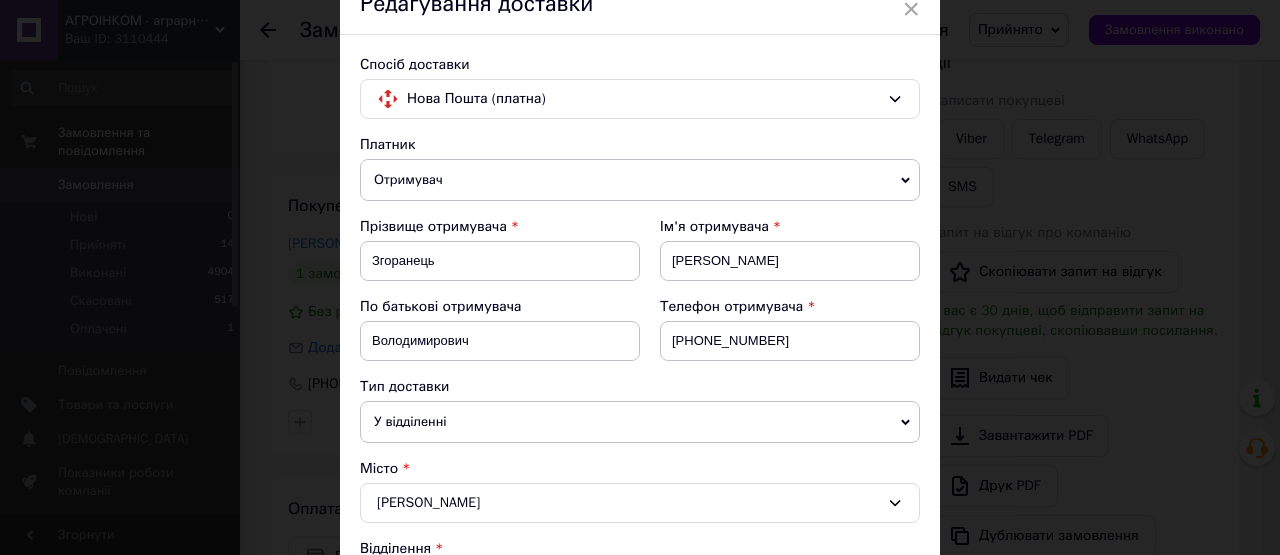 scroll, scrollTop: 0, scrollLeft: 0, axis: both 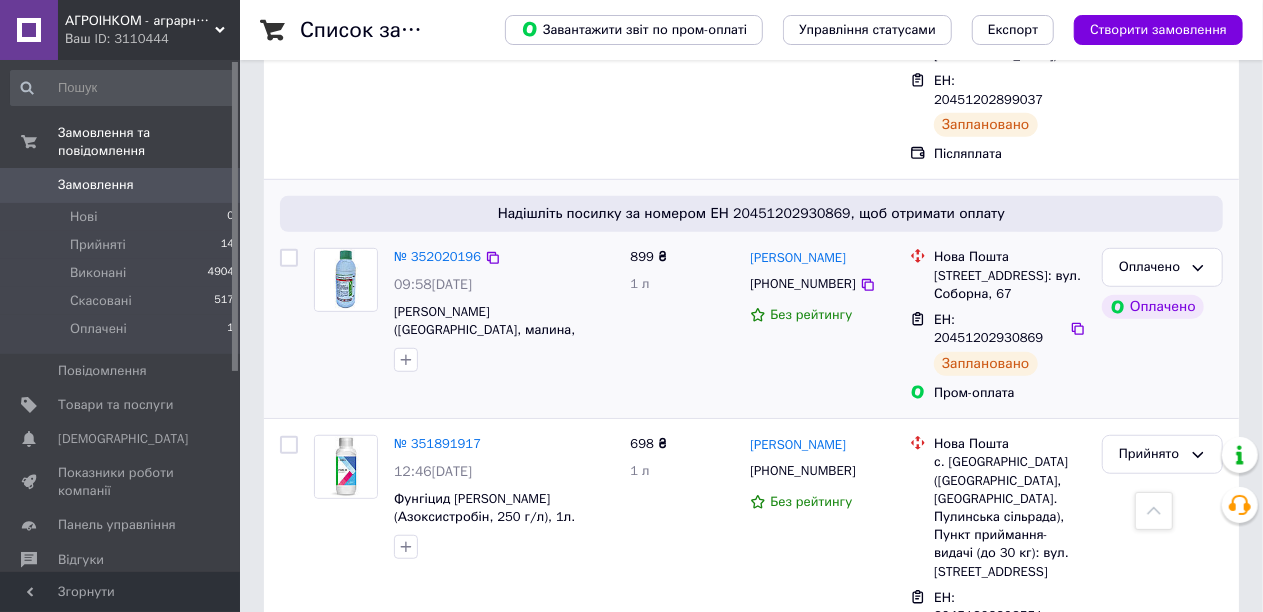 click on "Оплачено Оплачено" at bounding box center (1162, 325) 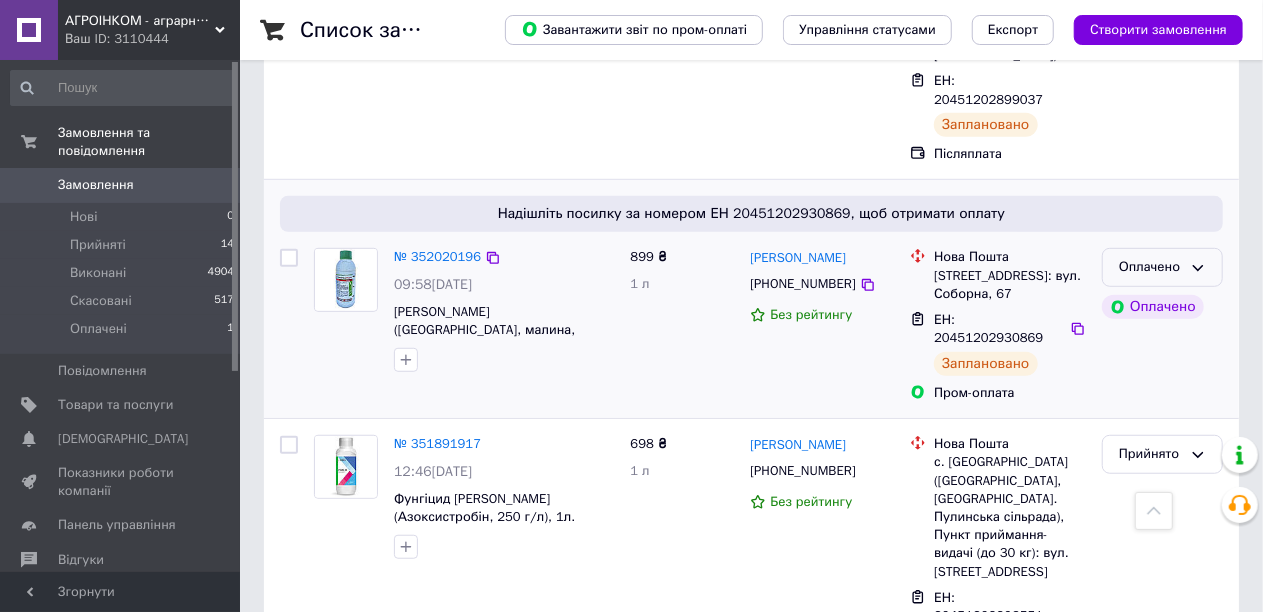 click 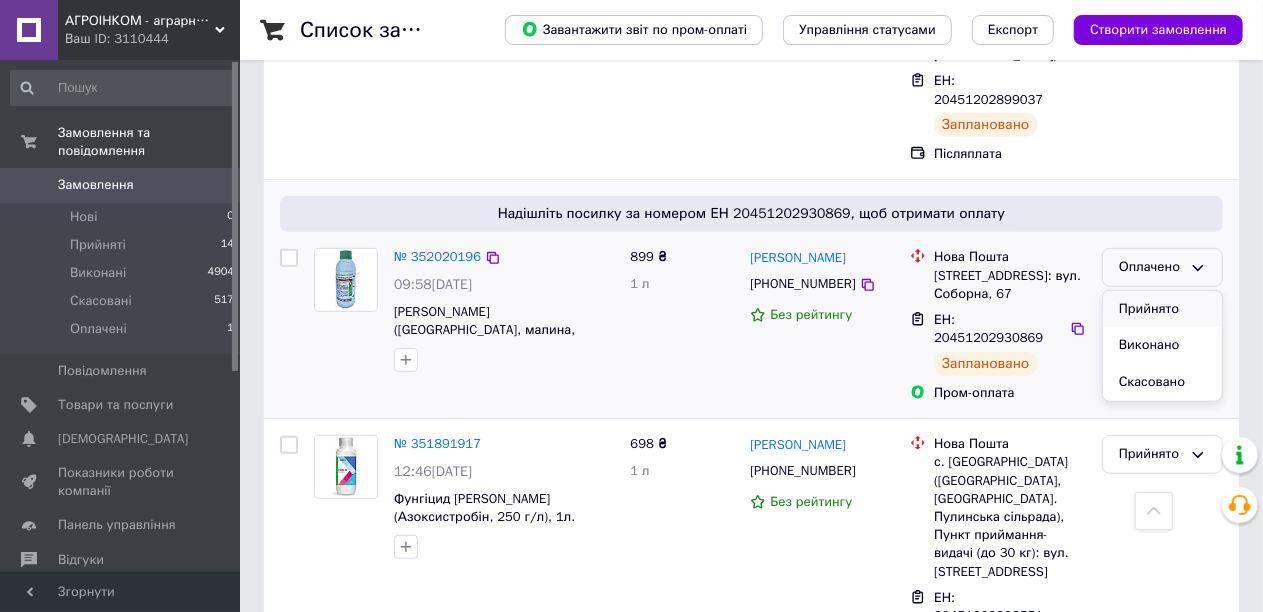 click on "Прийнято" at bounding box center (1162, 309) 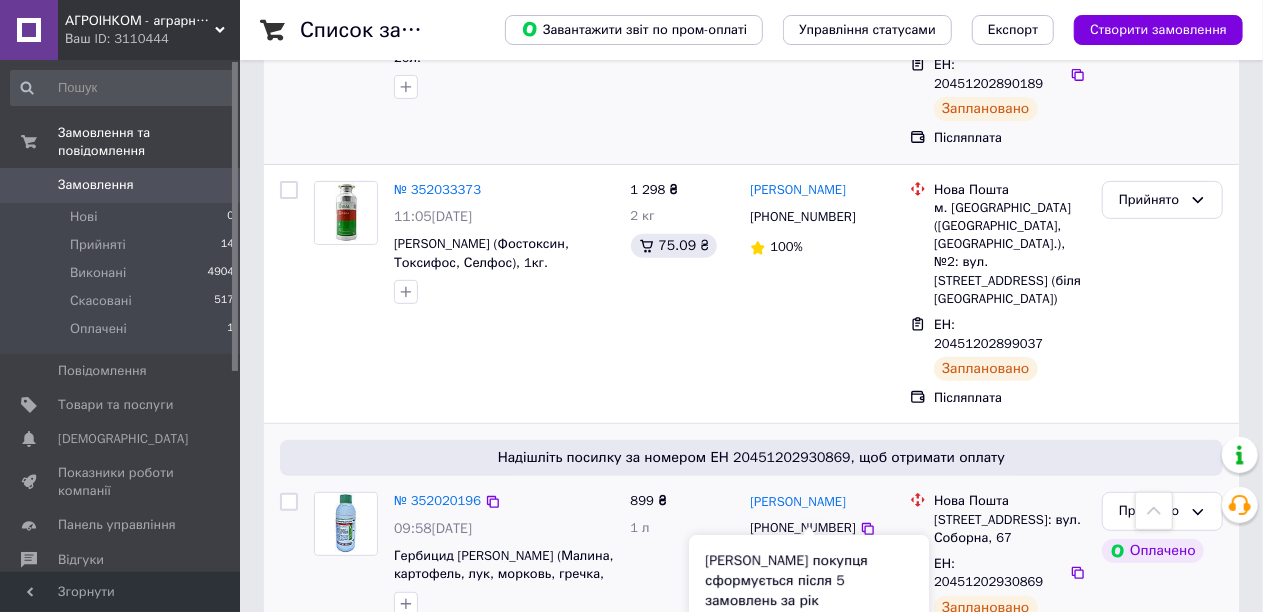 scroll, scrollTop: 0, scrollLeft: 0, axis: both 